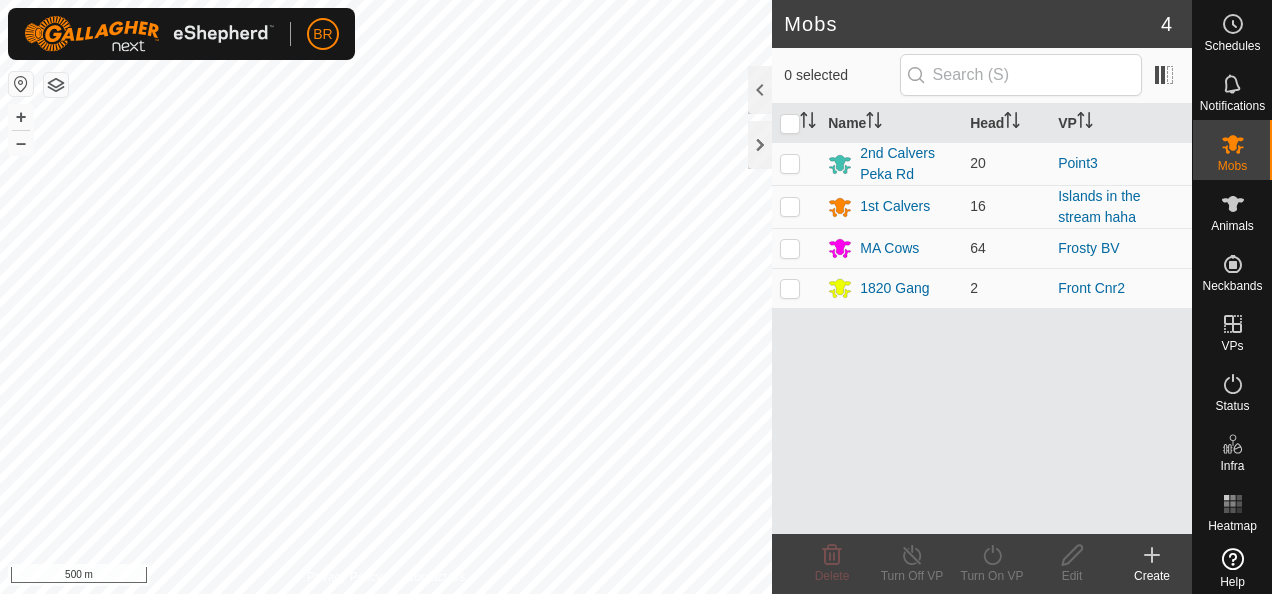 scroll, scrollTop: 0, scrollLeft: 0, axis: both 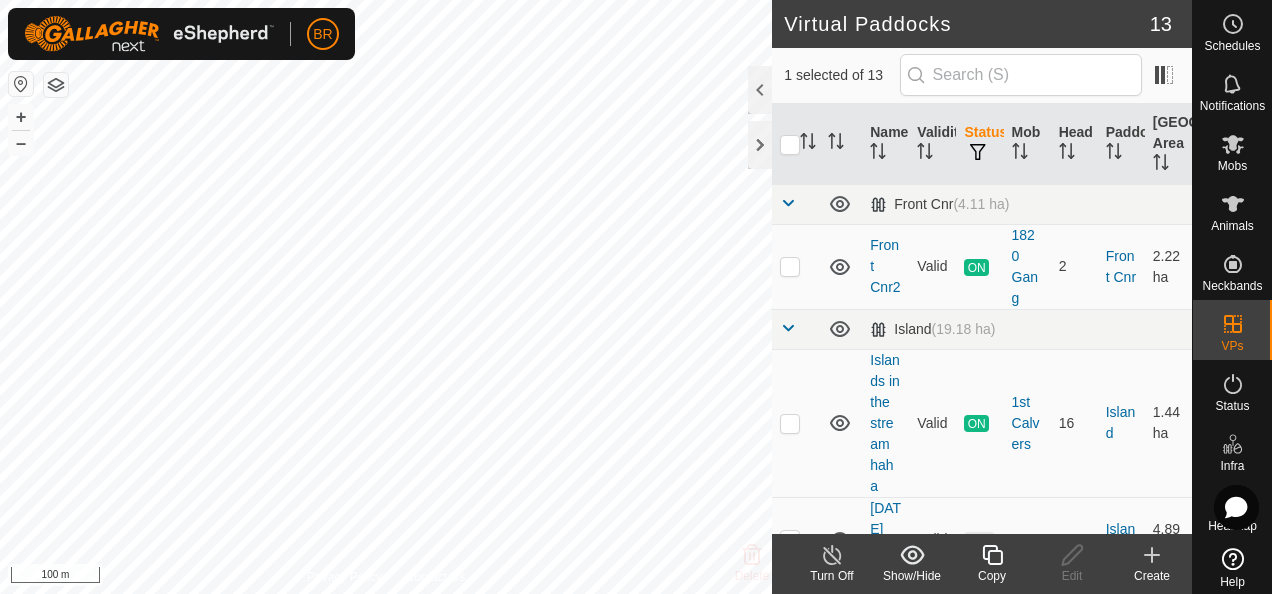 click 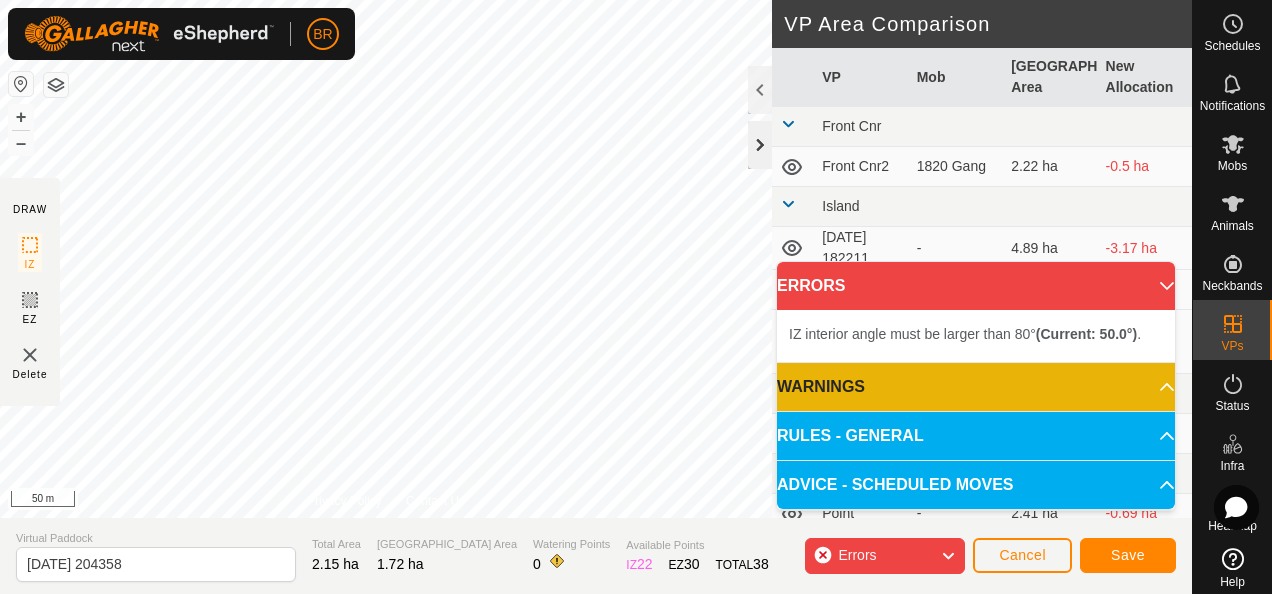 click 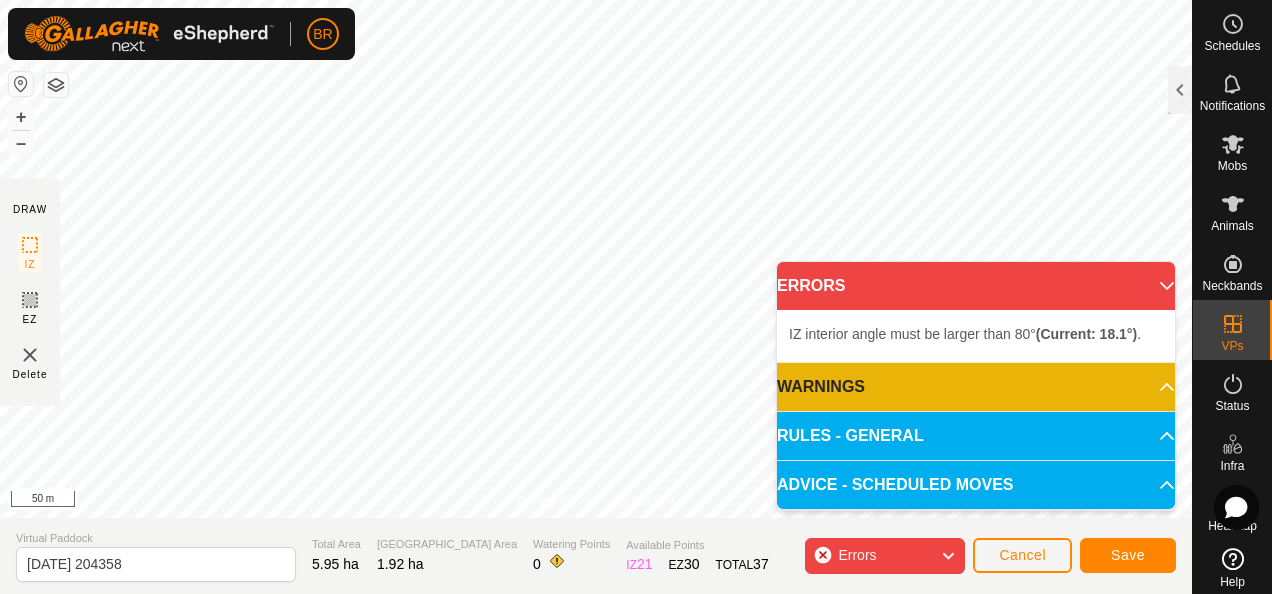 click on "IZ interior angle must be larger than 80°  (Current: 18.1°) . + – ⇧ i 50 m" at bounding box center (596, 259) 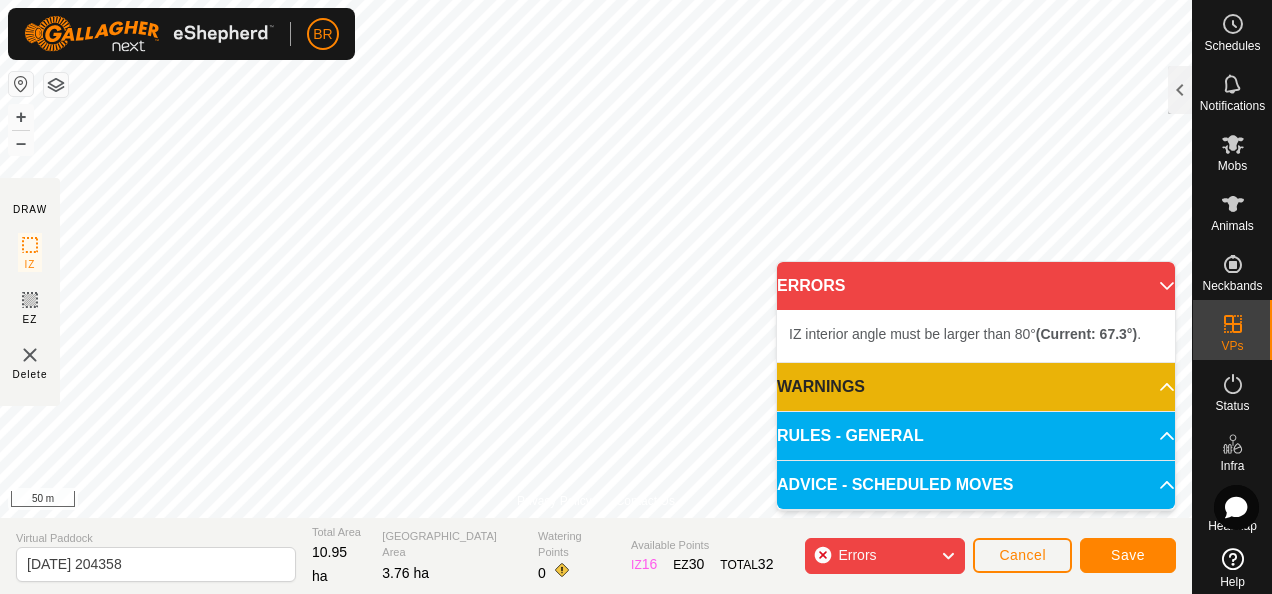 drag, startPoint x: 757, startPoint y: 147, endPoint x: 559, endPoint y: 546, distance: 445.42676 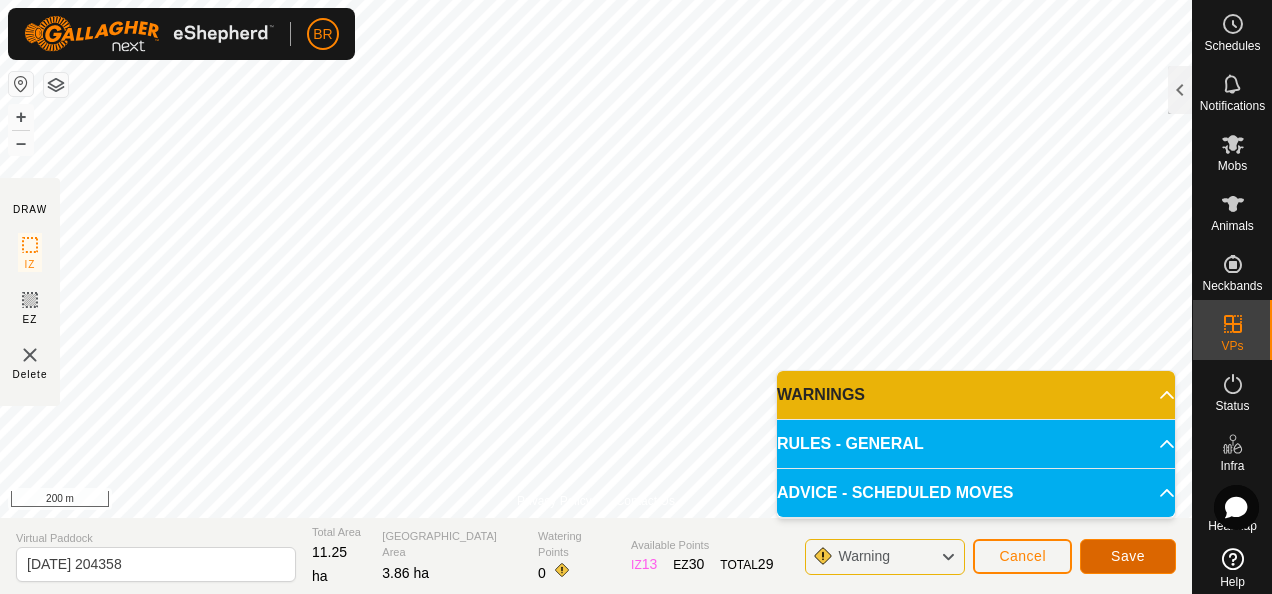 click on "Save" 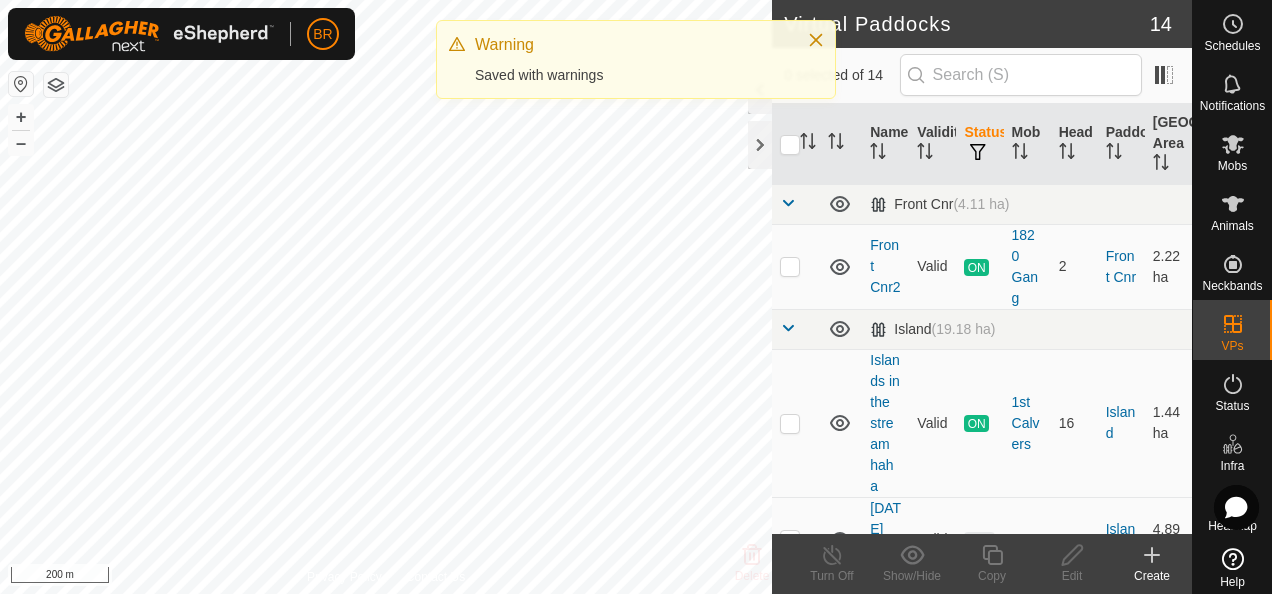 click on "Saved with warnings" 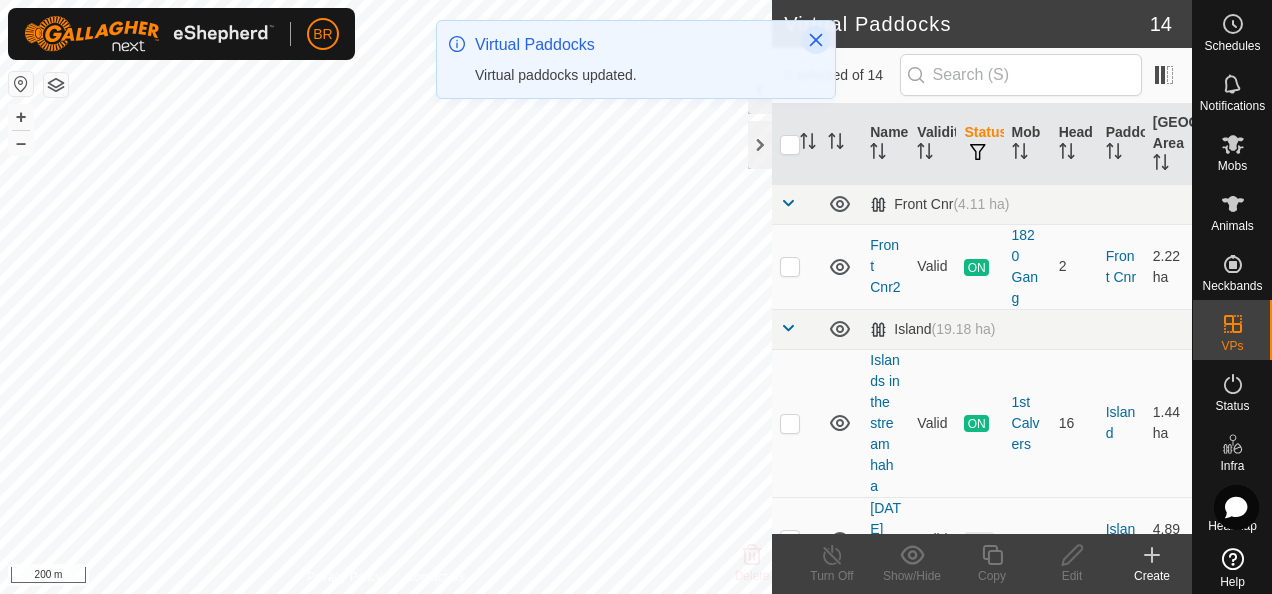 click 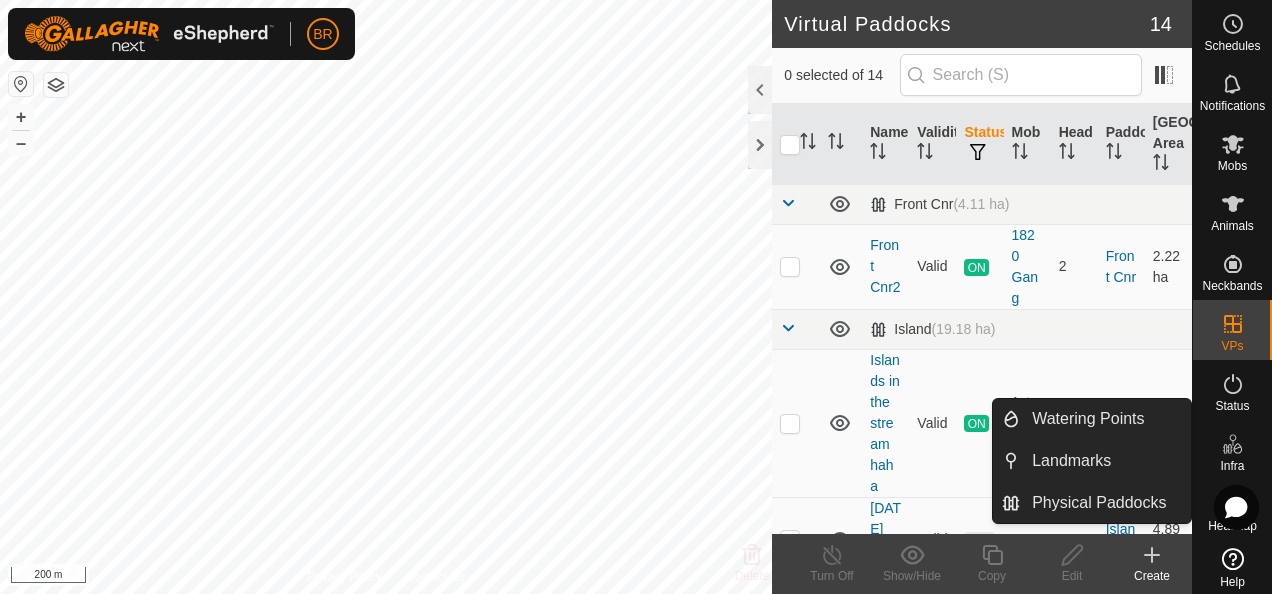 click 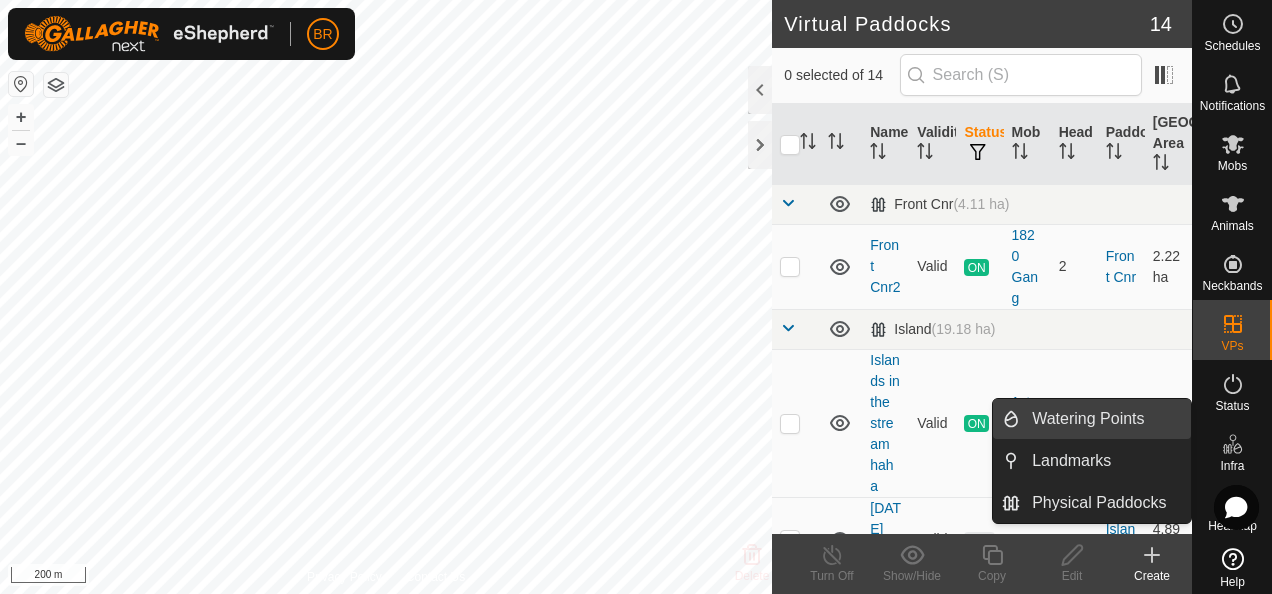 click on "Watering Points" at bounding box center (1105, 419) 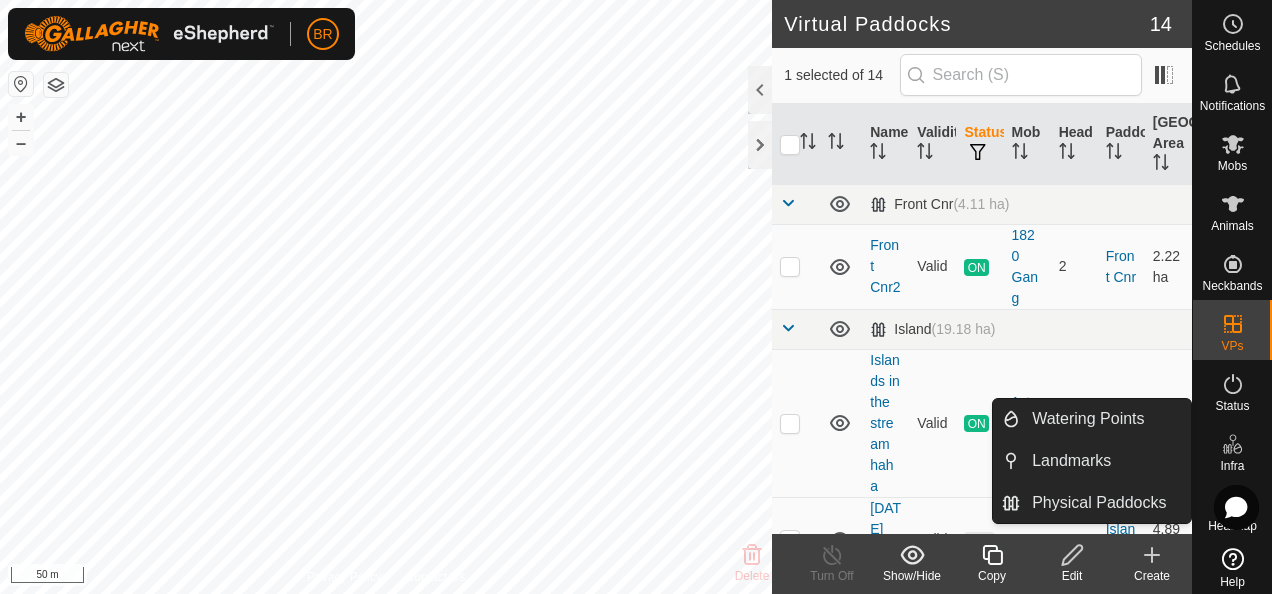 click on "Infra" at bounding box center (1232, 466) 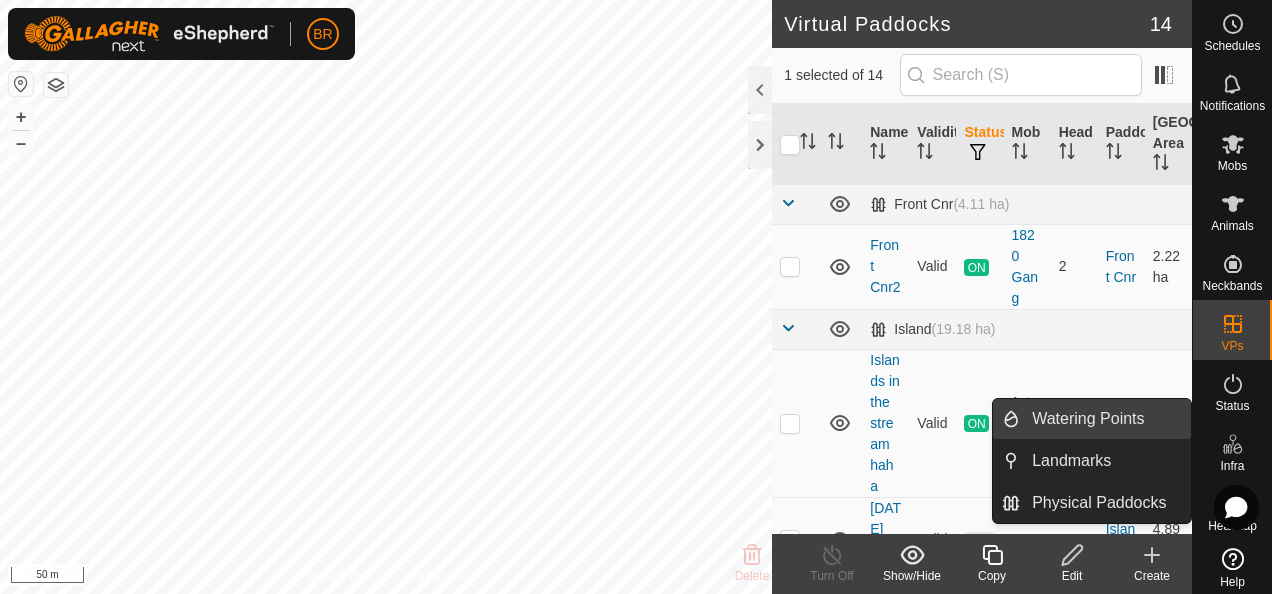 click on "Watering Points" at bounding box center [1105, 419] 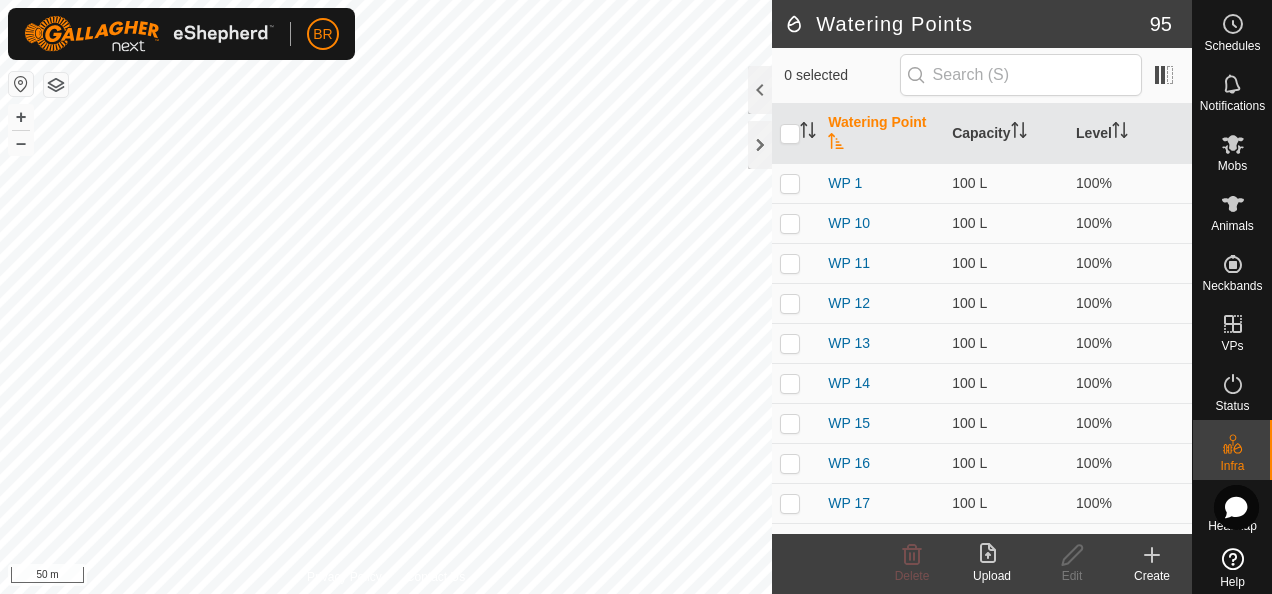 click on "Create" 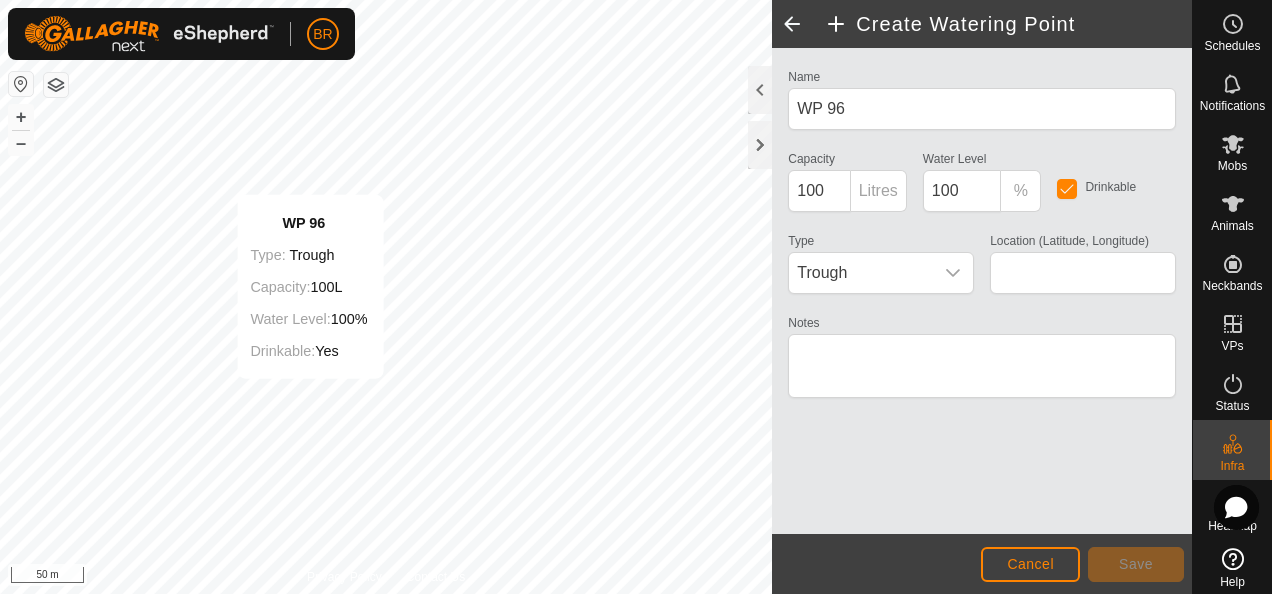 type on "-39.871753, 175.767521" 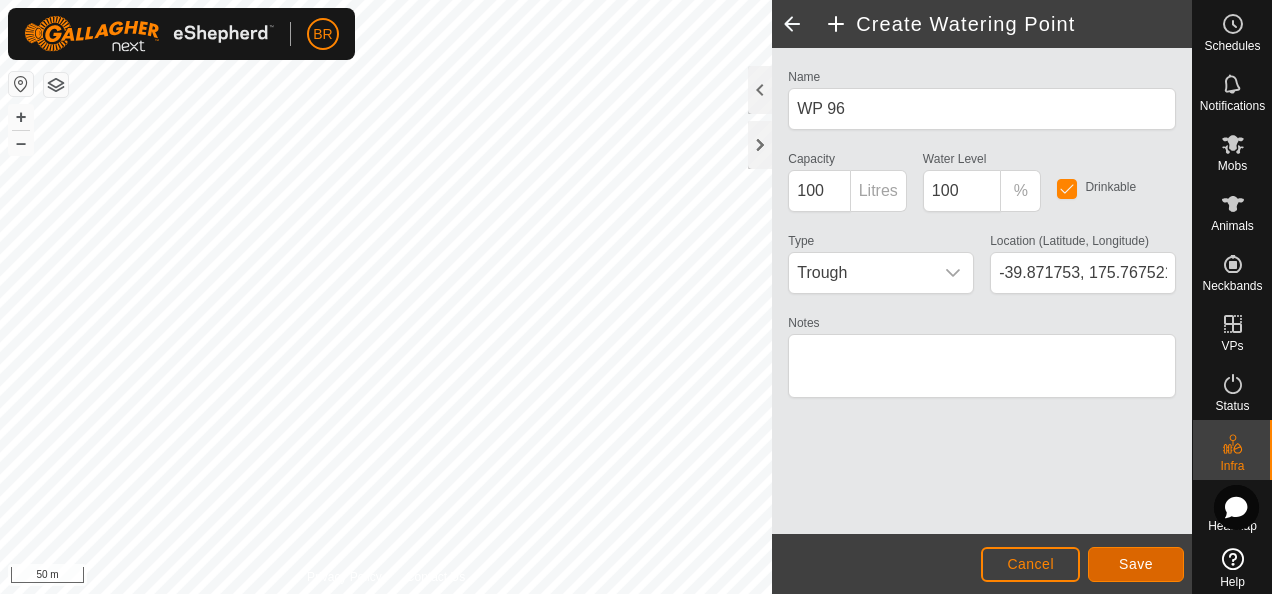 click on "Save" 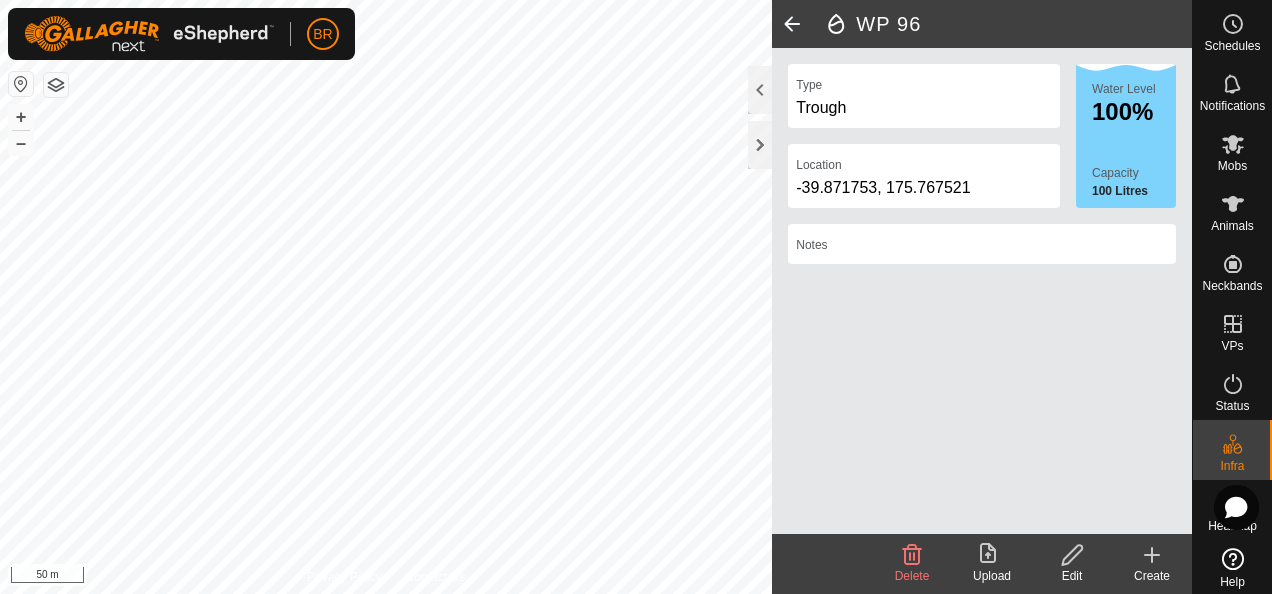 click 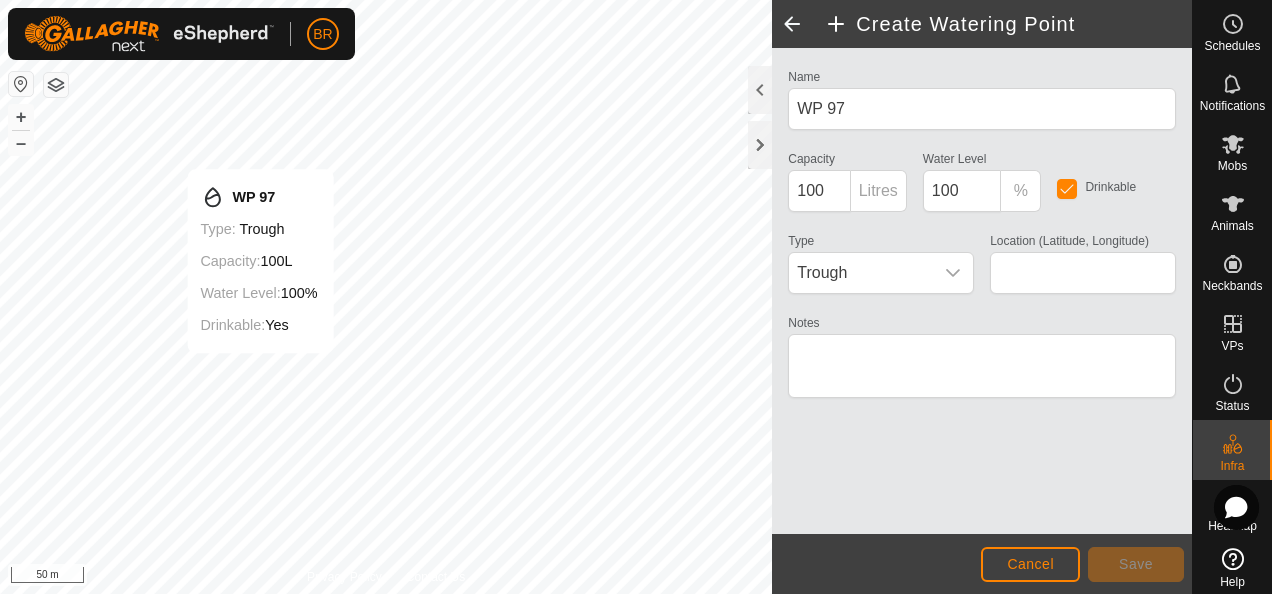 type on "-39.871598, 175.767123" 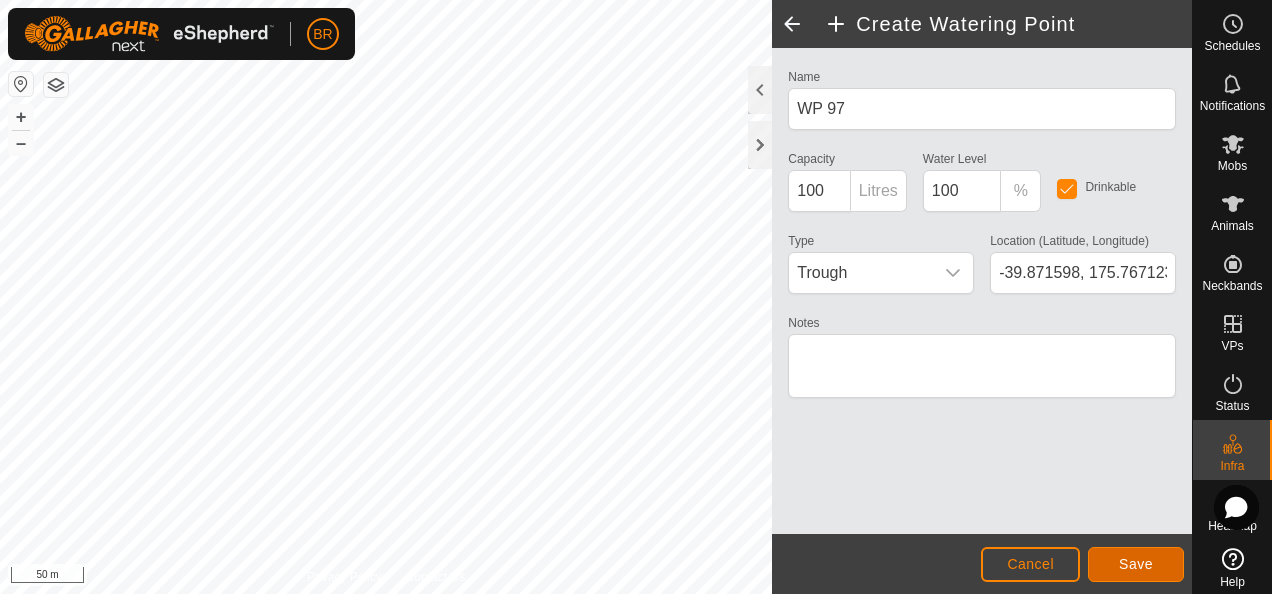 click on "Save" 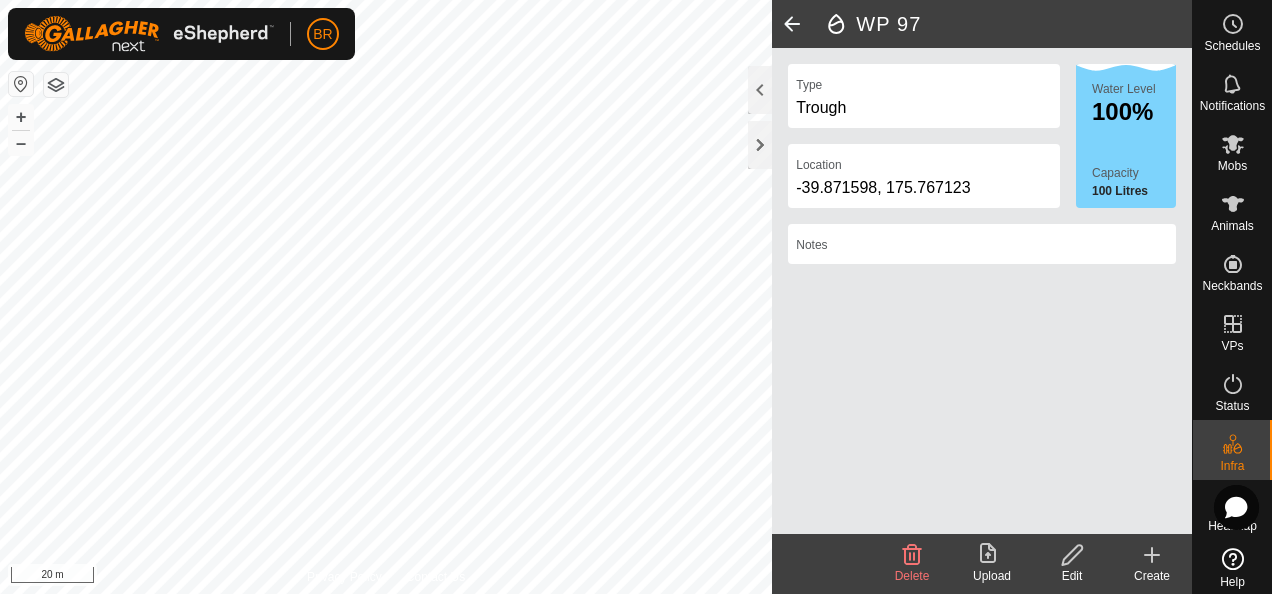 click 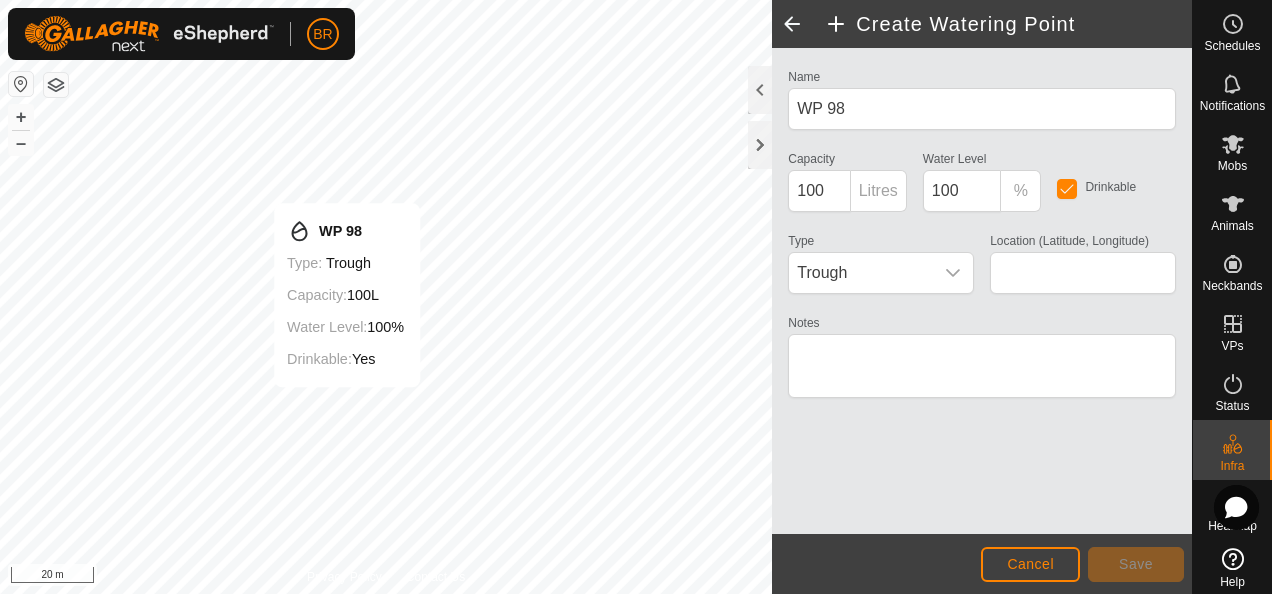 type on "-39.871355, 175.771619" 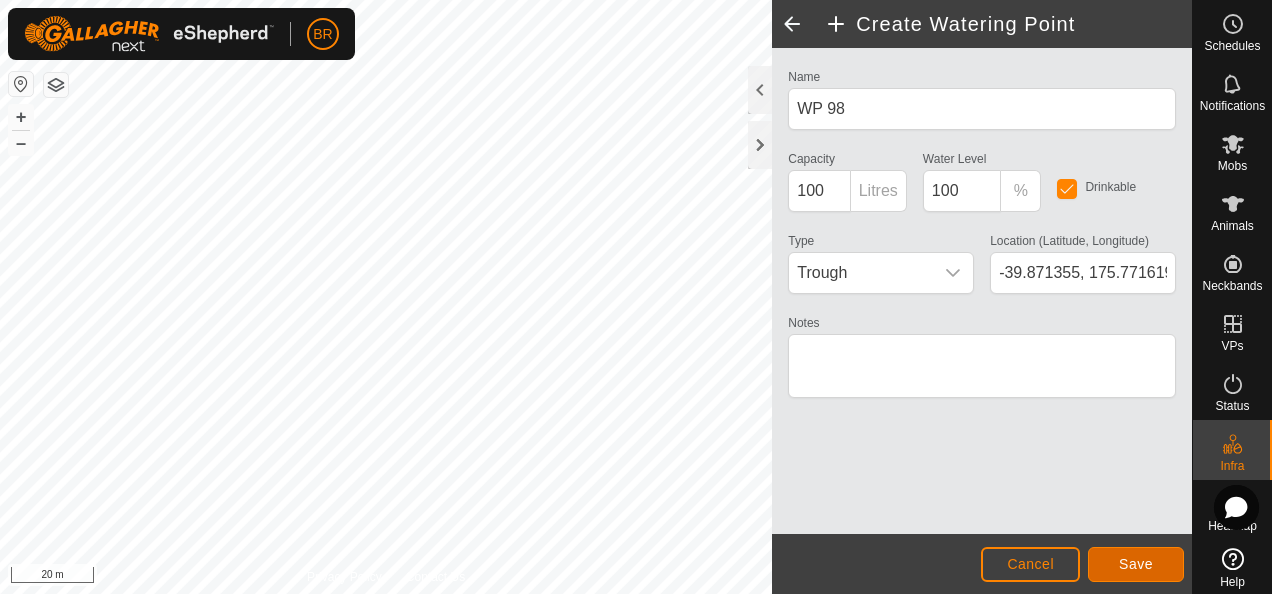 click on "Save" 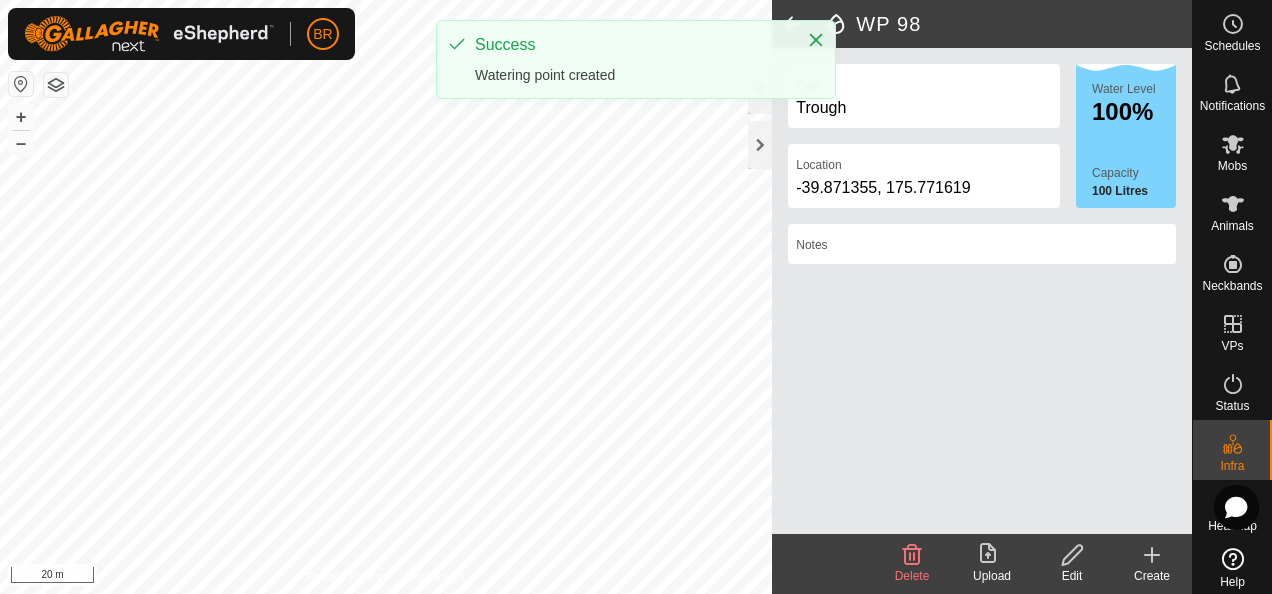 click 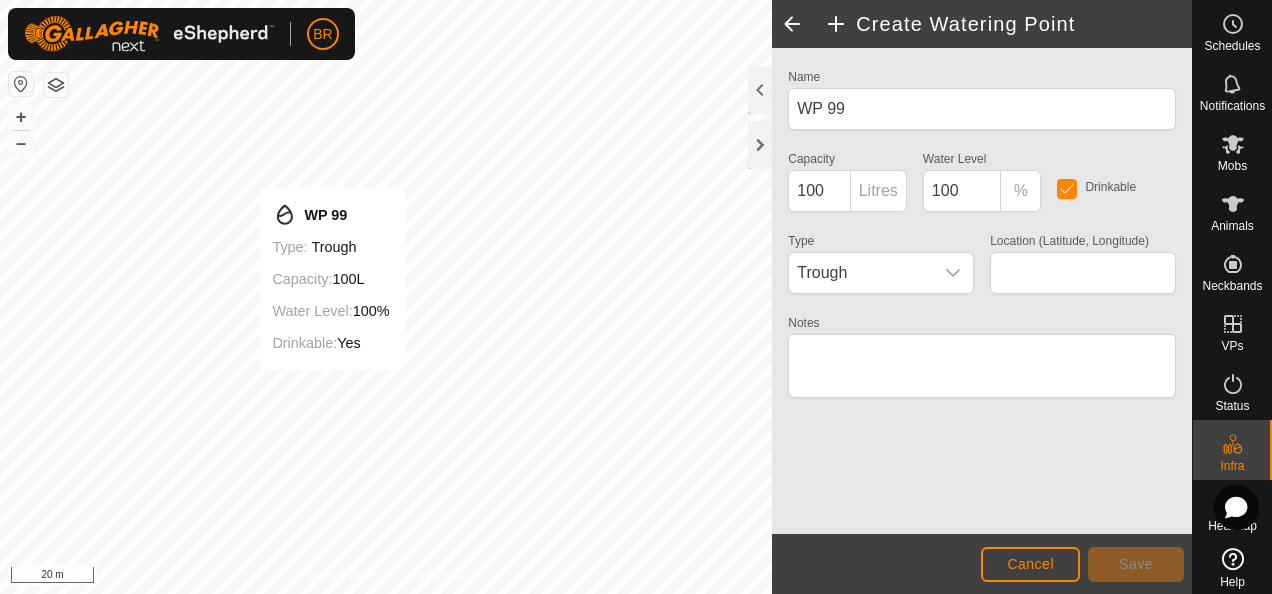 type on "-39.871317, 175.771575" 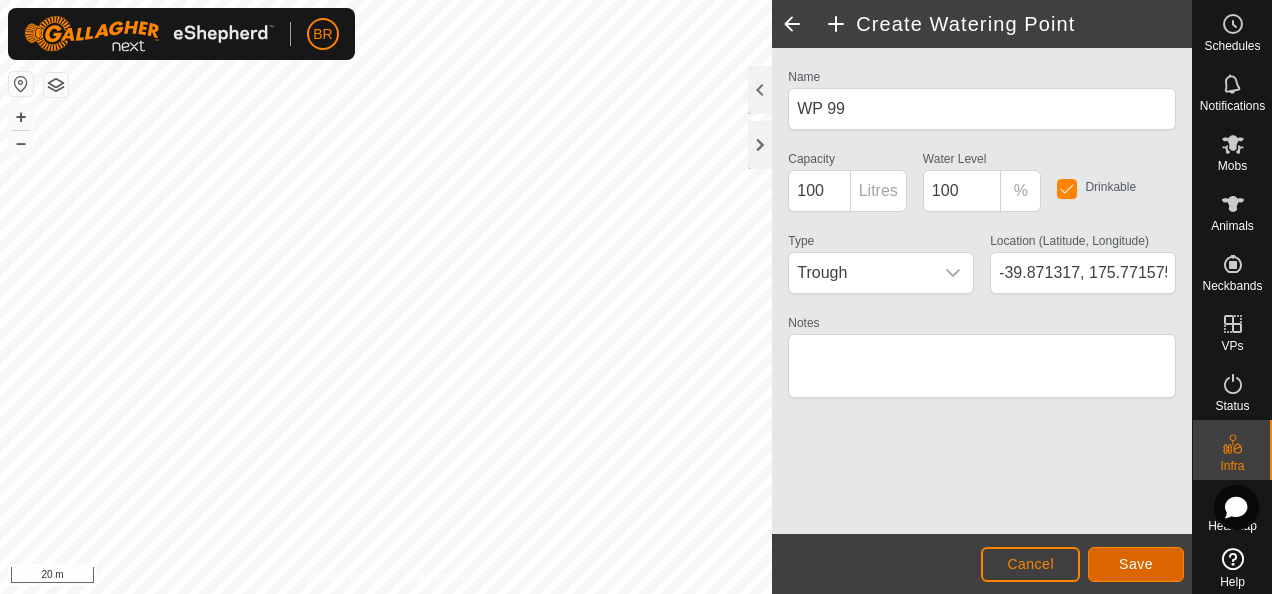 click on "Save" 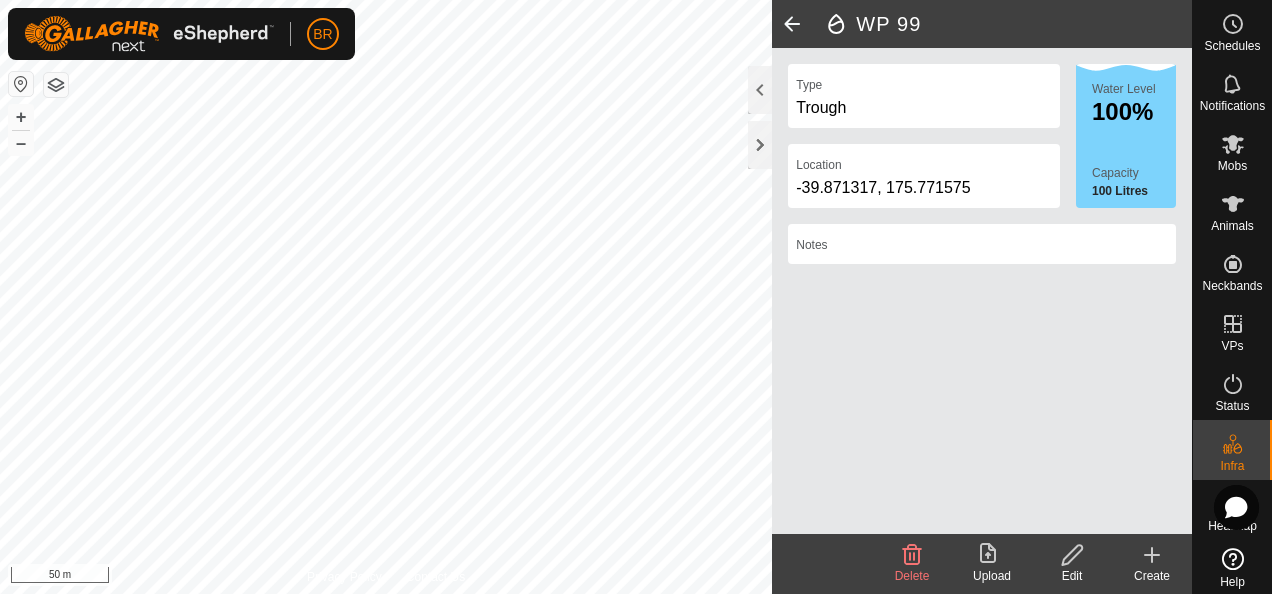 click on "Create" 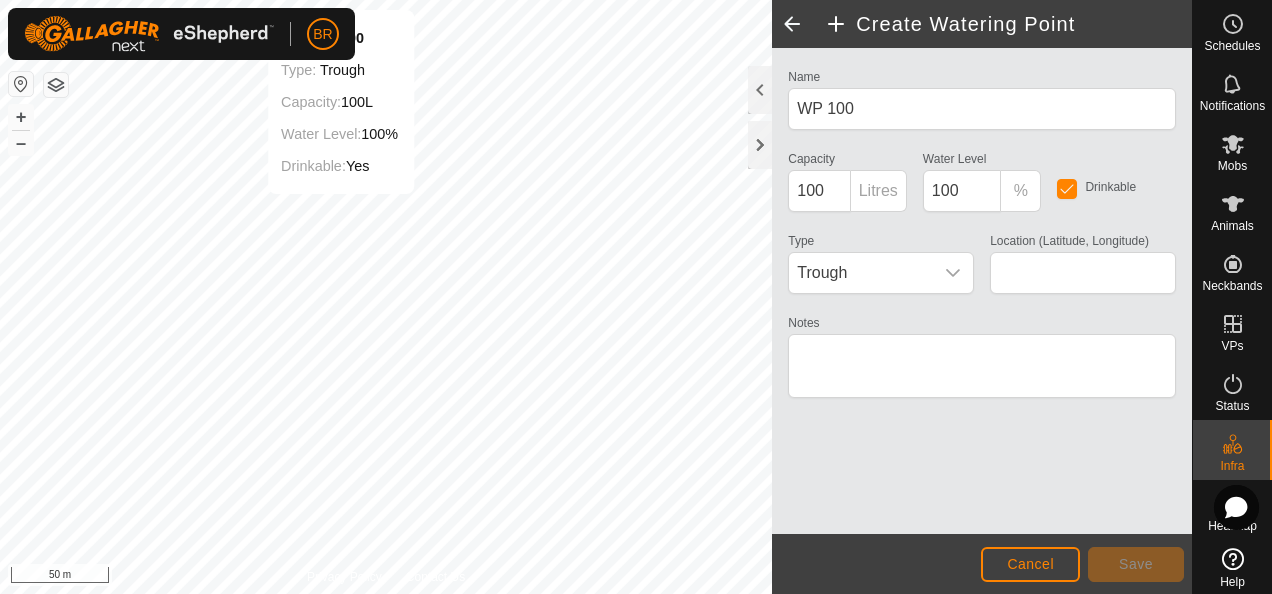 type on "-39.872198, 175.771862" 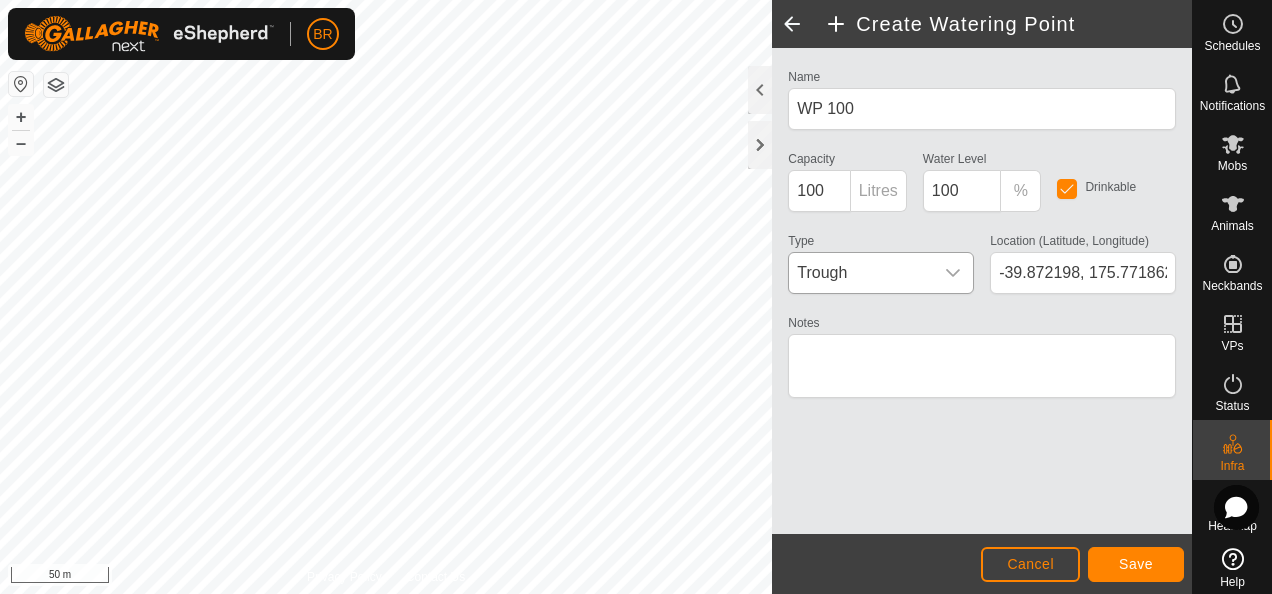 click on "Trough" at bounding box center (861, 273) 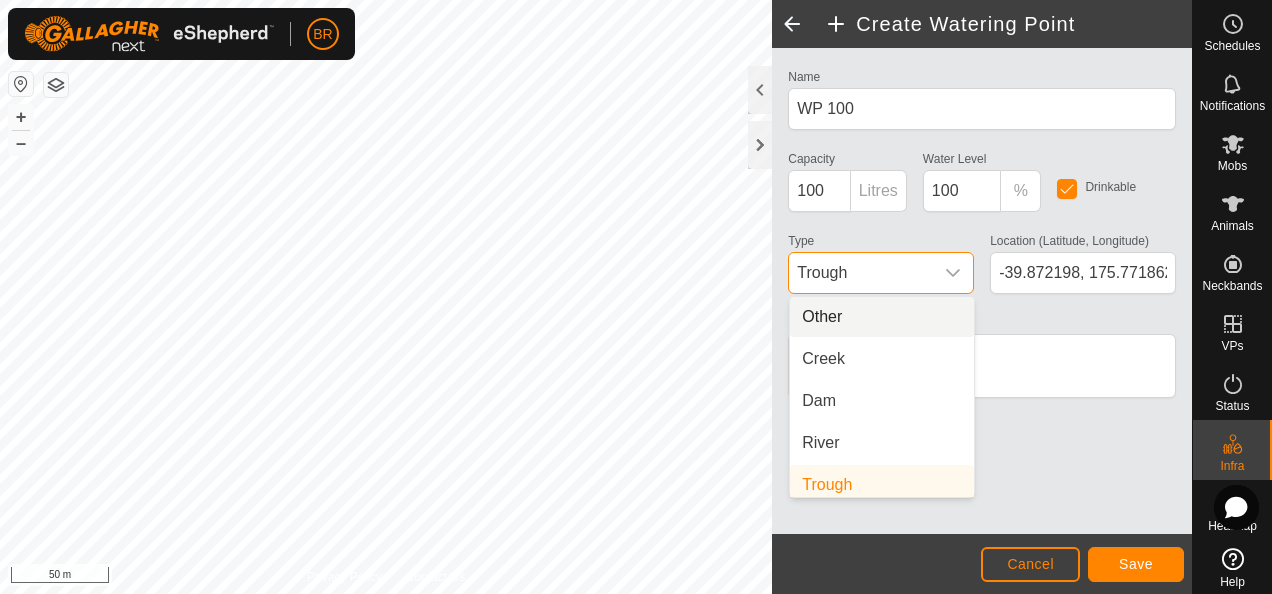 scroll, scrollTop: 8, scrollLeft: 0, axis: vertical 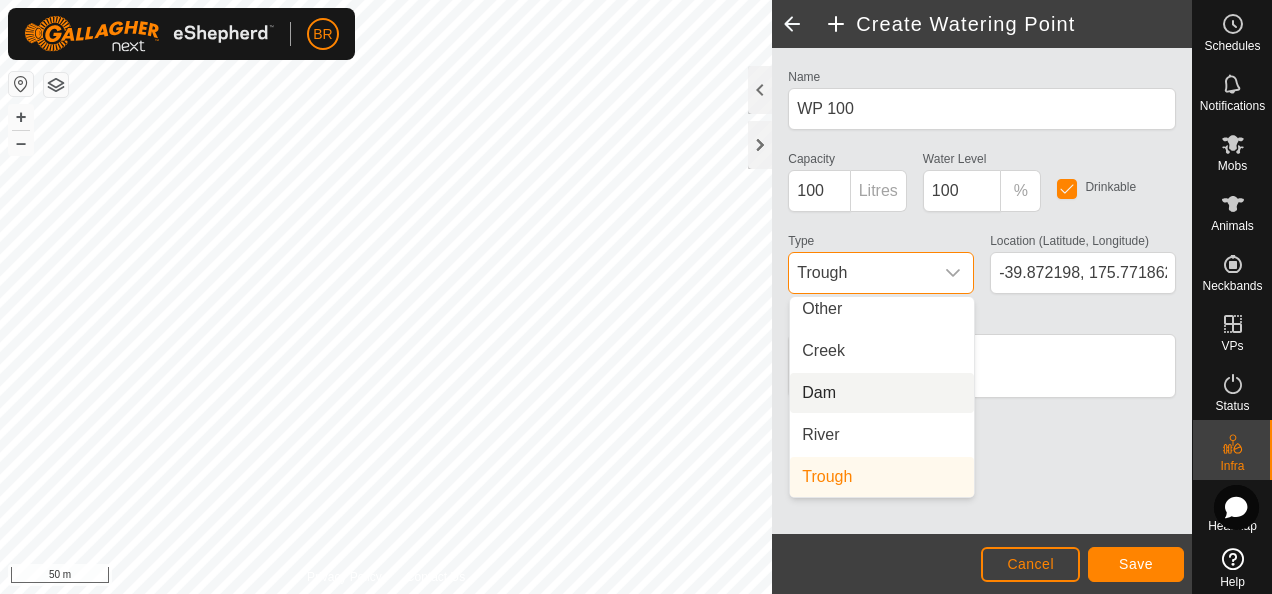 click on "Dam" at bounding box center (882, 393) 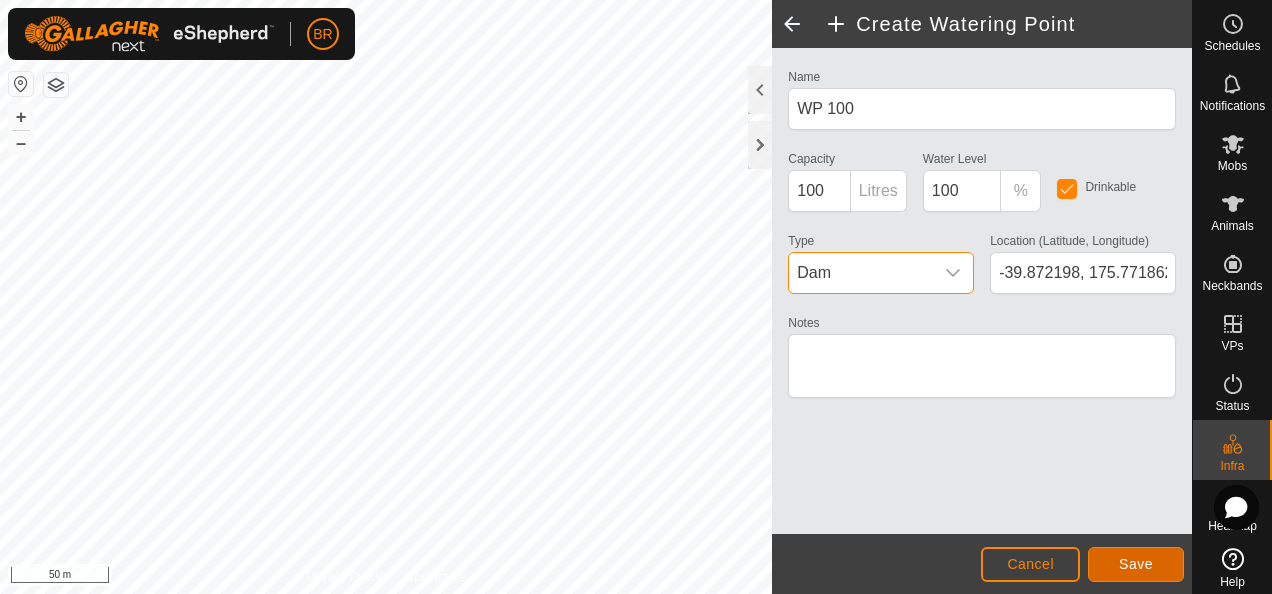 click on "Save" 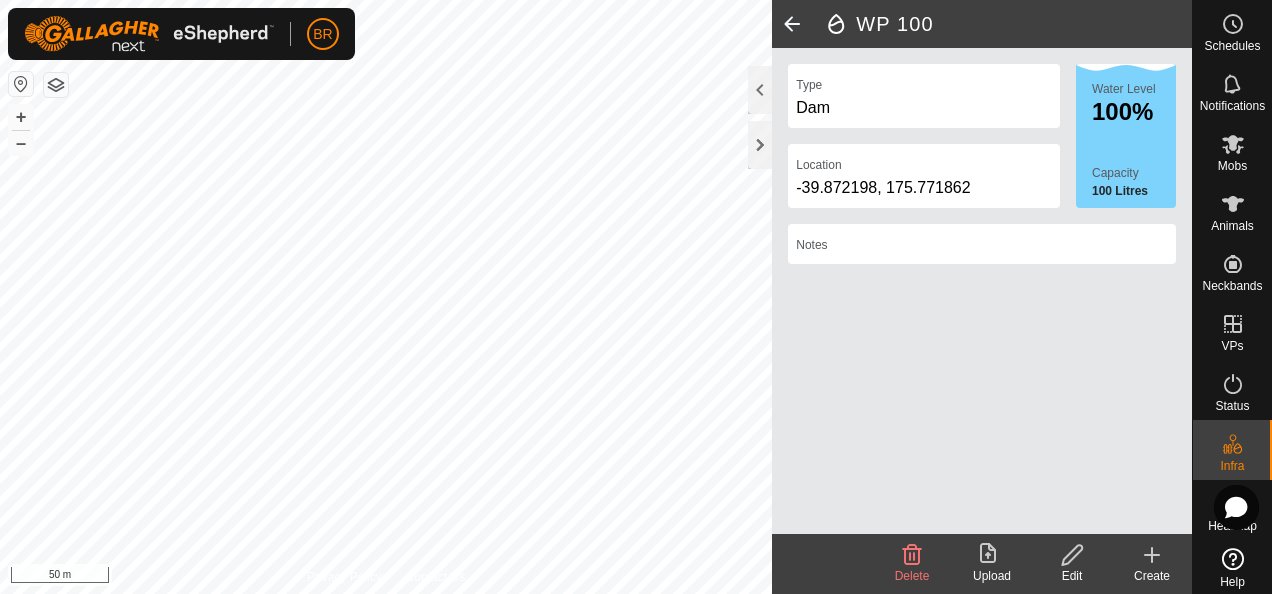 click 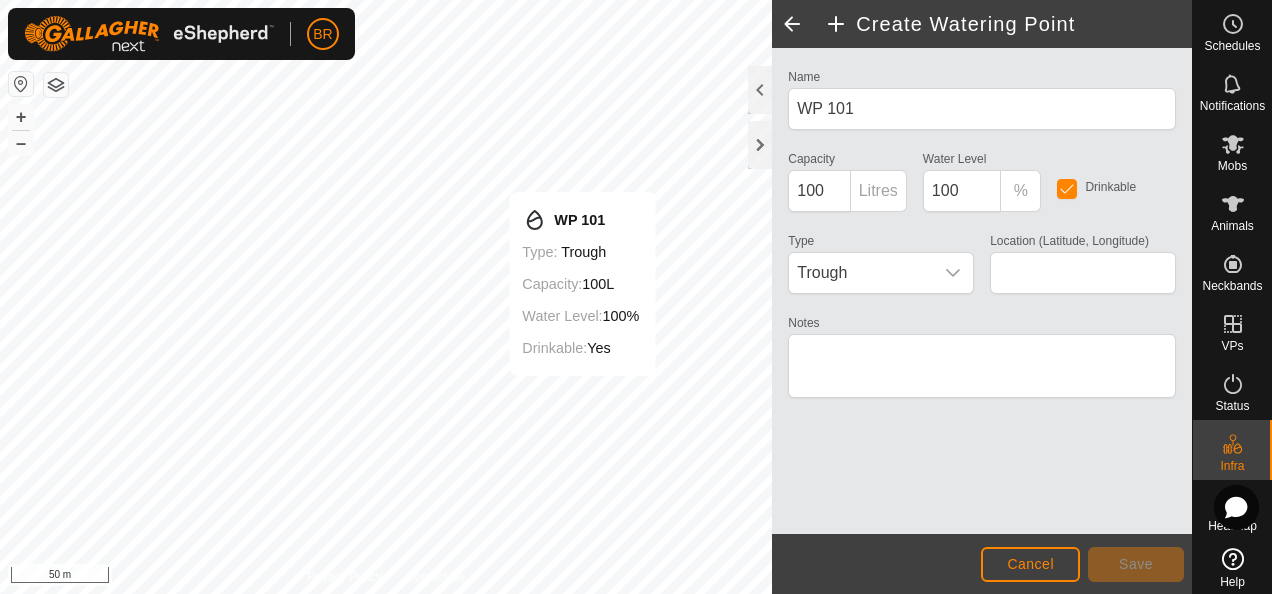 type on "-39.873032, 175.773299" 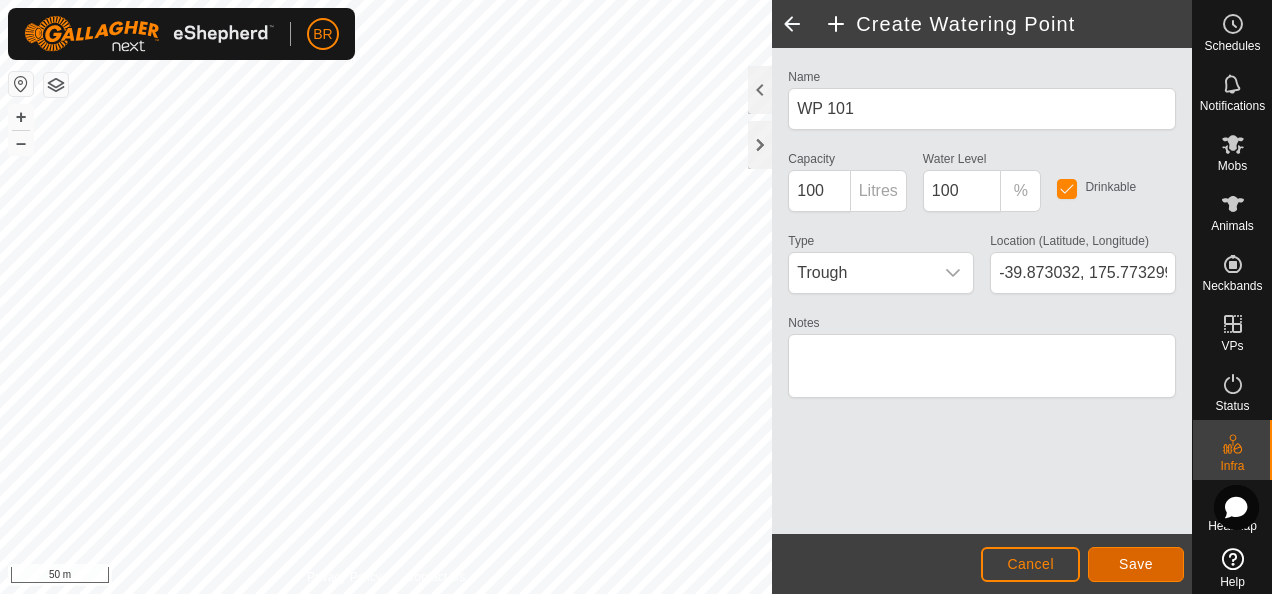 click on "Save" 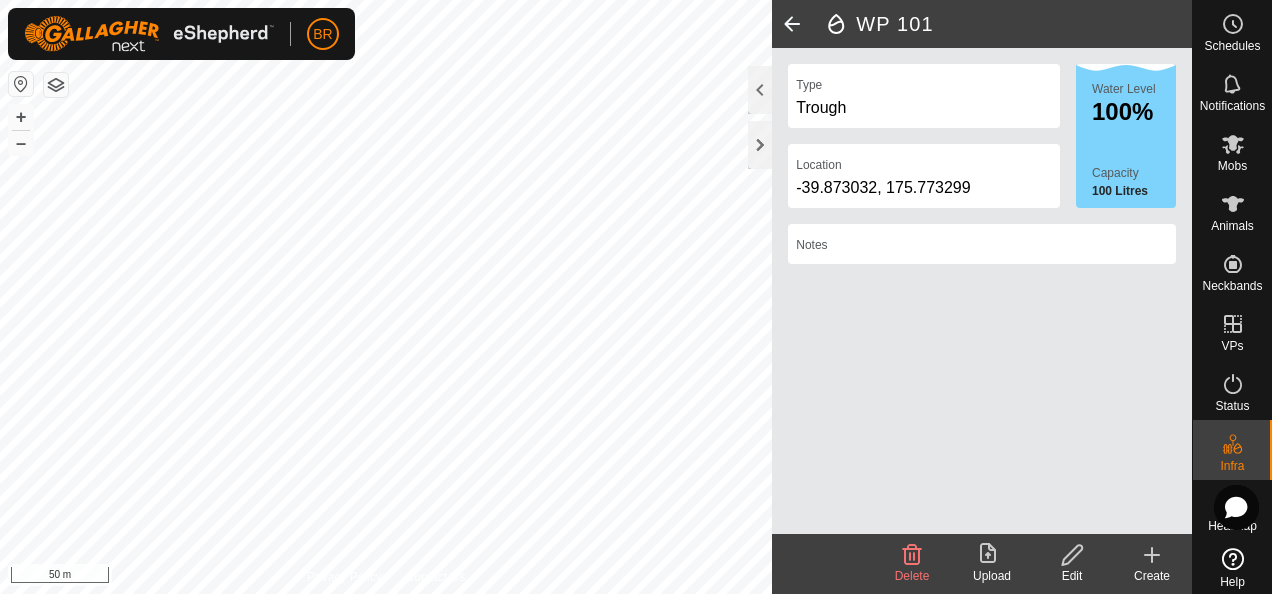 click on "Edit" 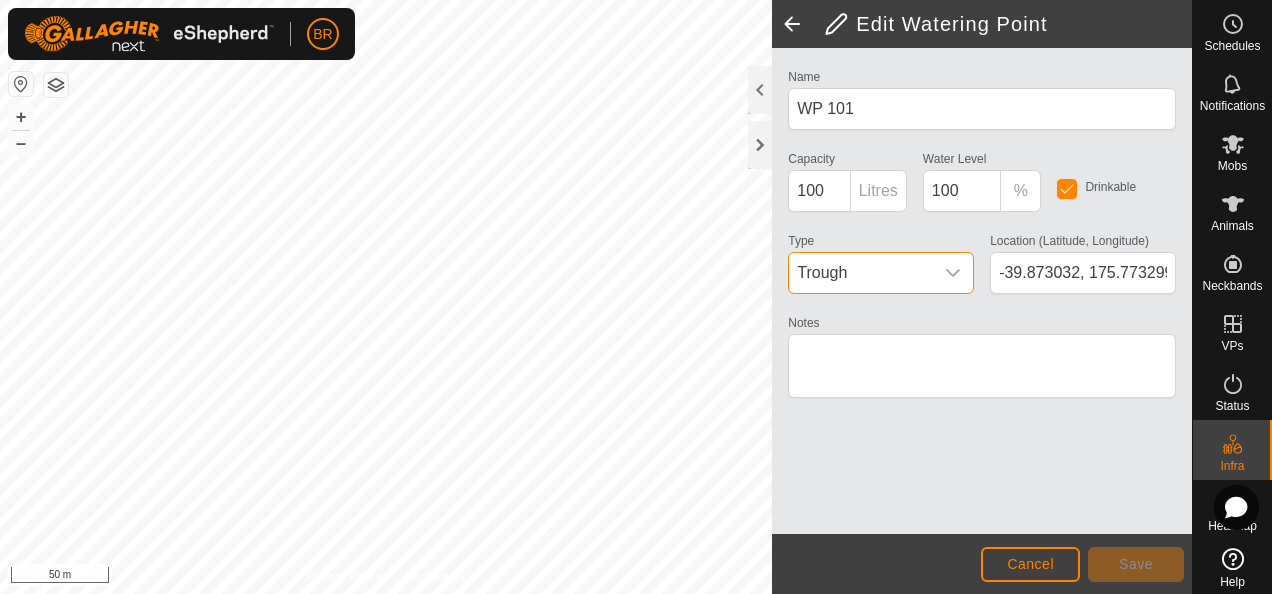 click on "Trough" at bounding box center [861, 273] 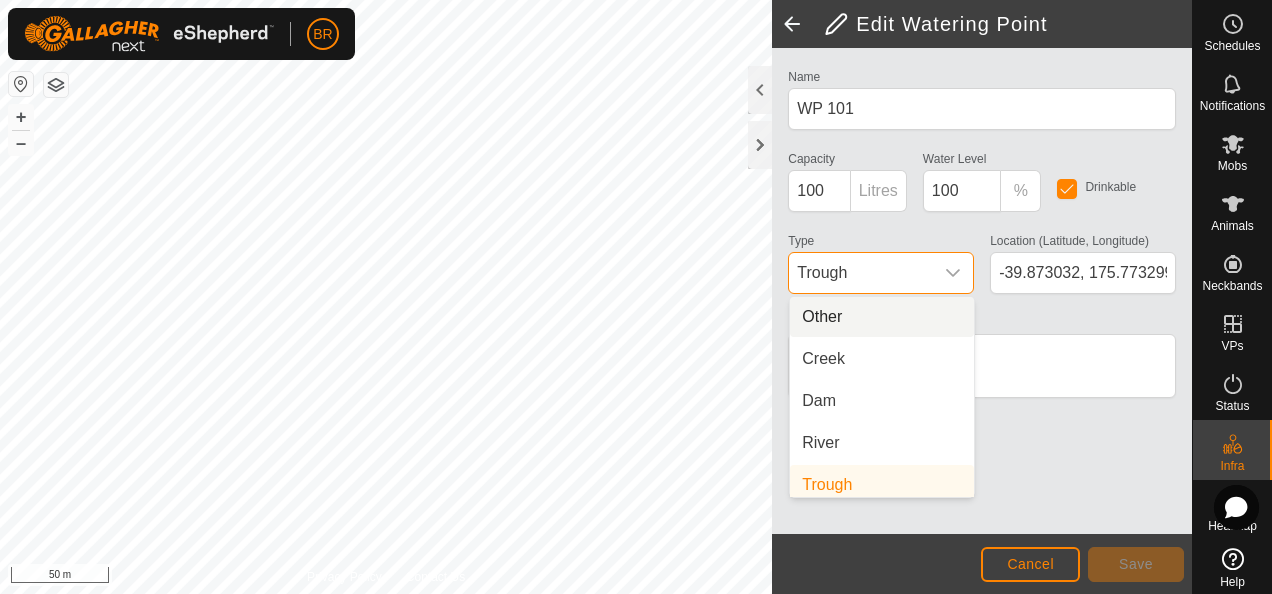 scroll, scrollTop: 8, scrollLeft: 0, axis: vertical 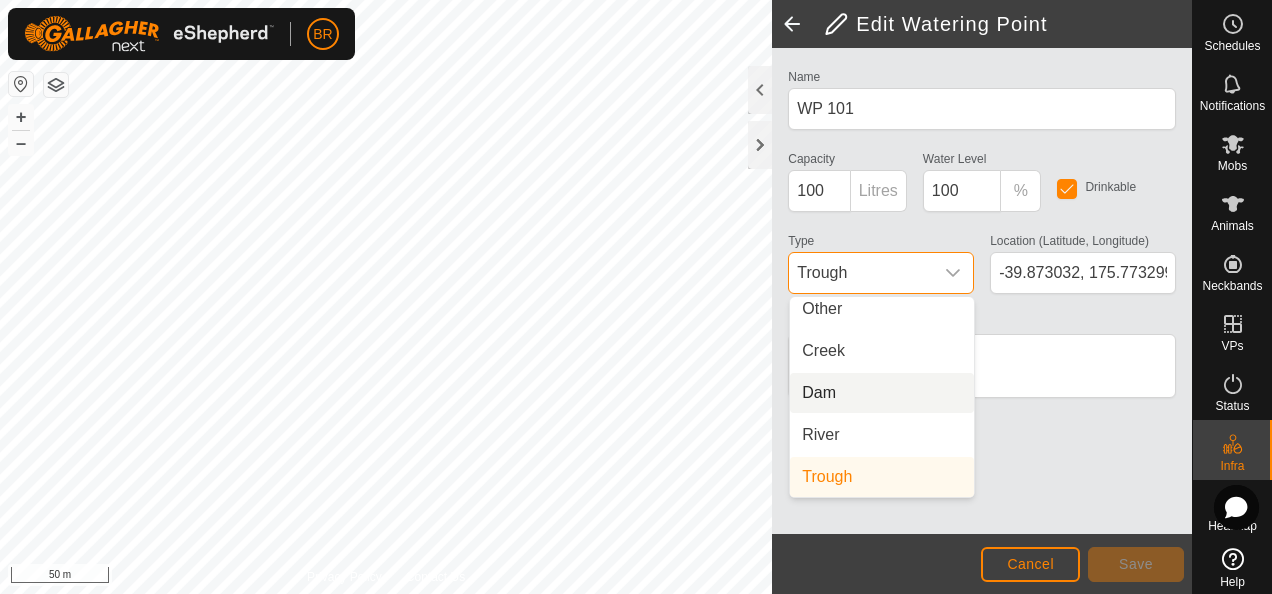 click on "Dam" at bounding box center (882, 393) 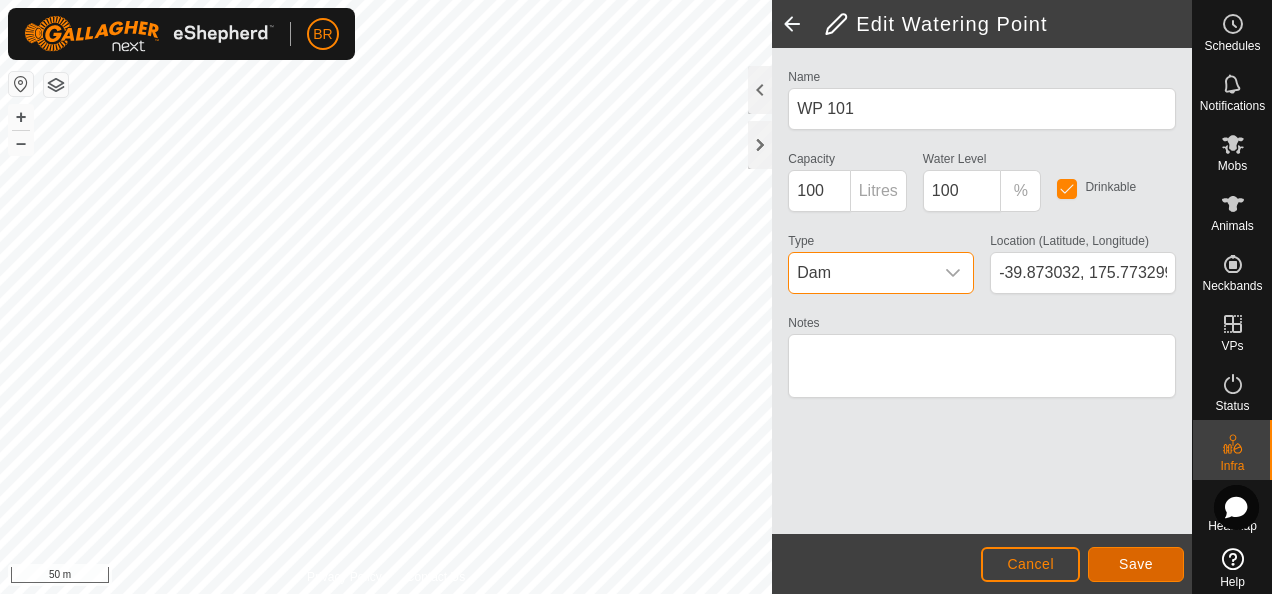 click on "Save" 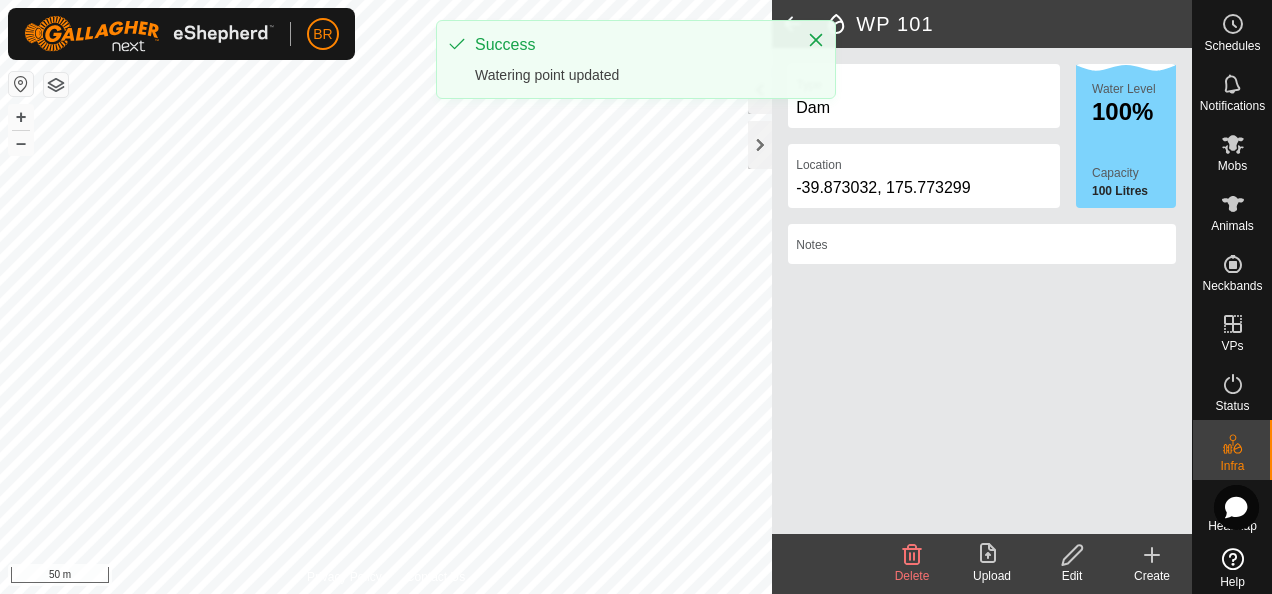 click 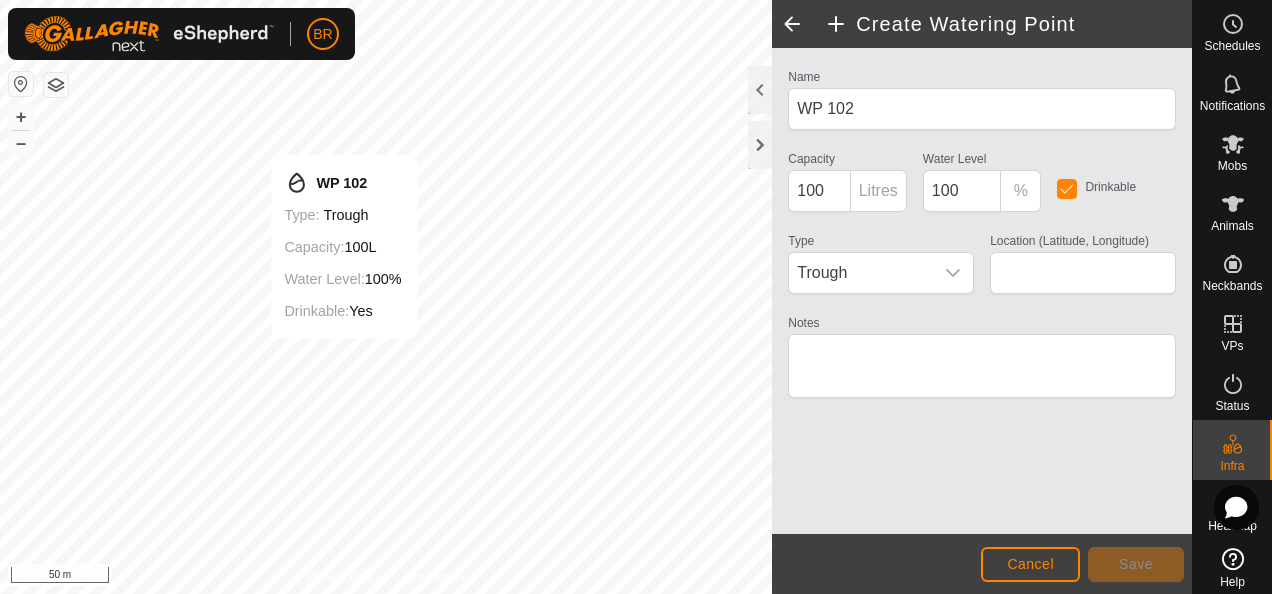 type on "-39.872659, 175.774516" 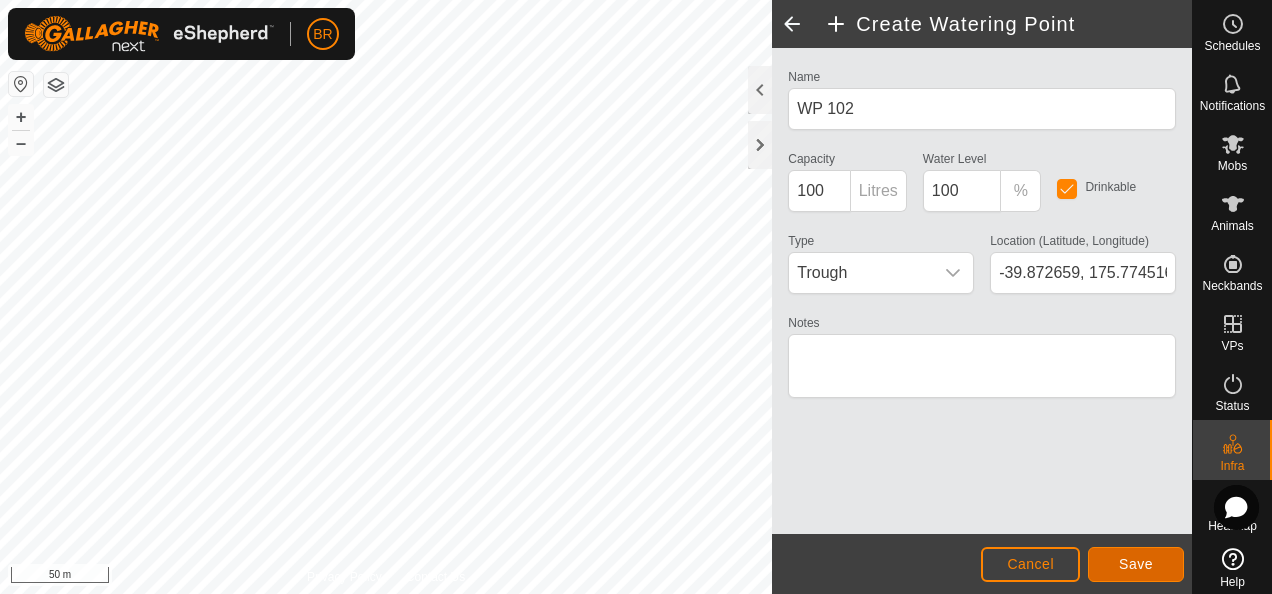 click on "Save" 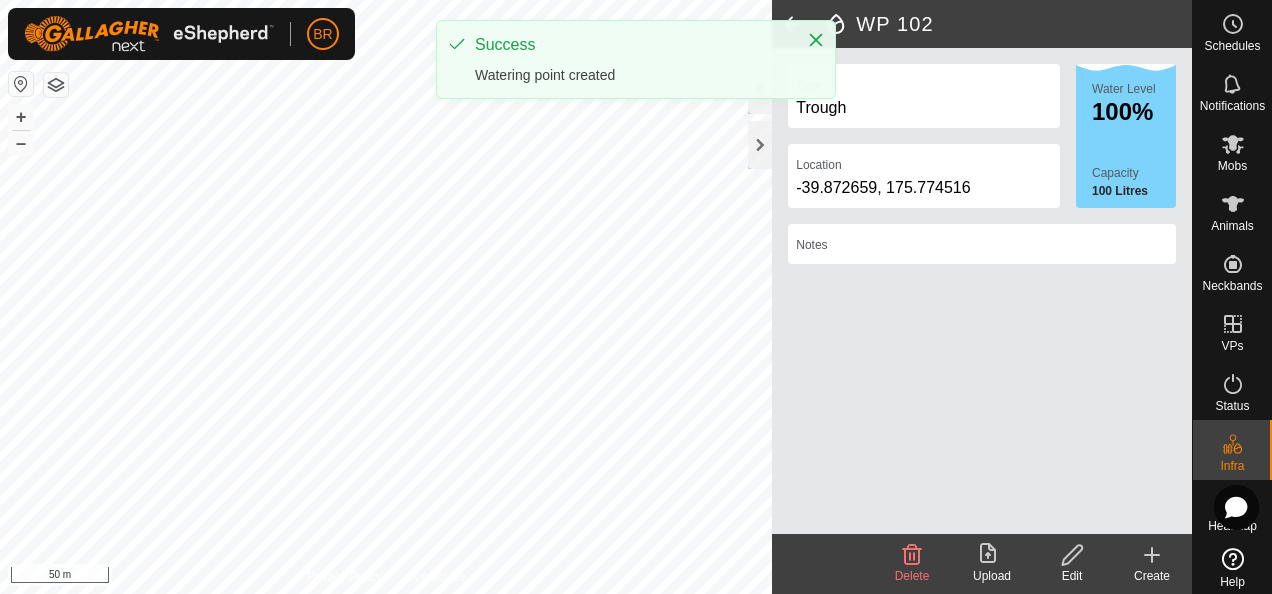 click 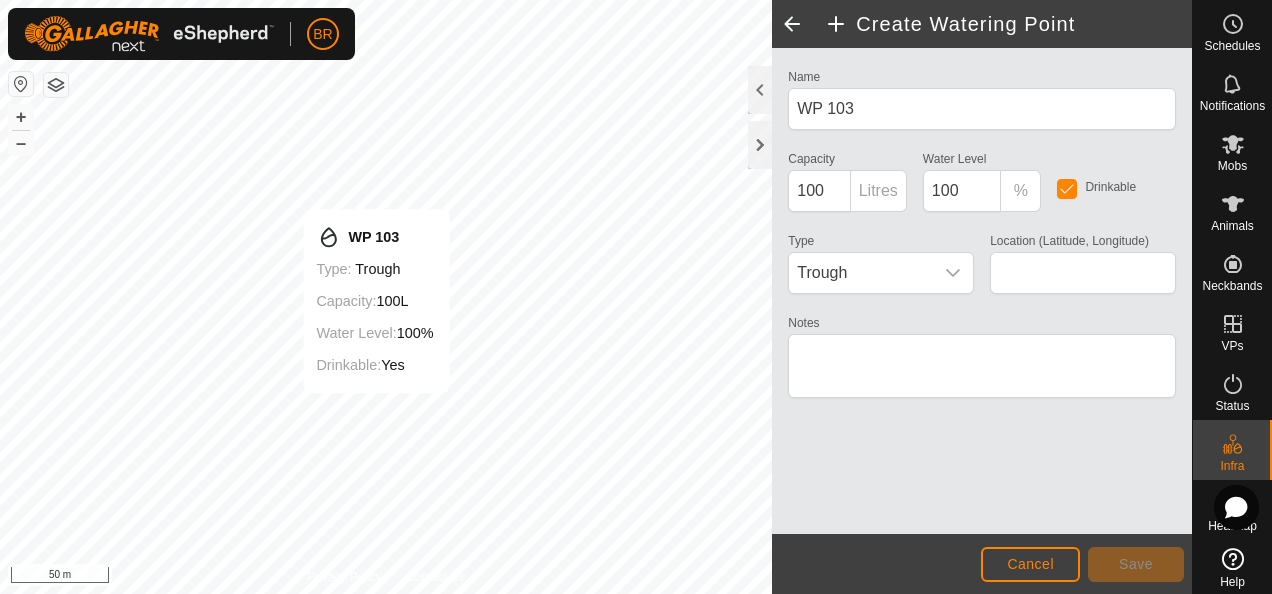 type on "-39.871993, 175.774238" 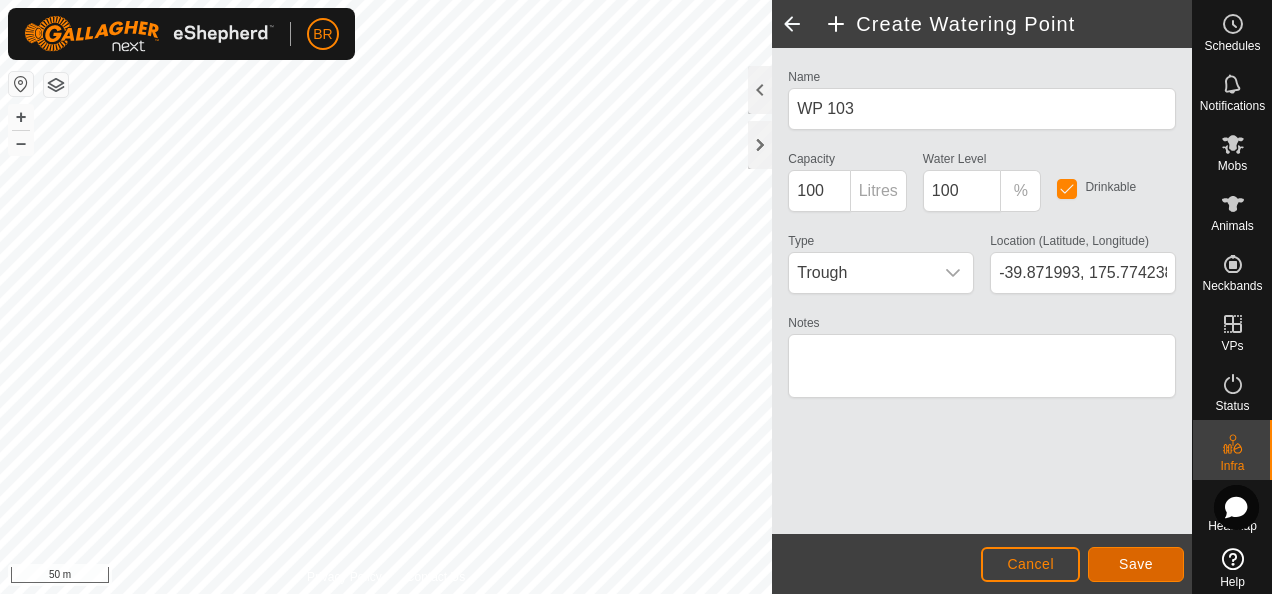 click on "Save" 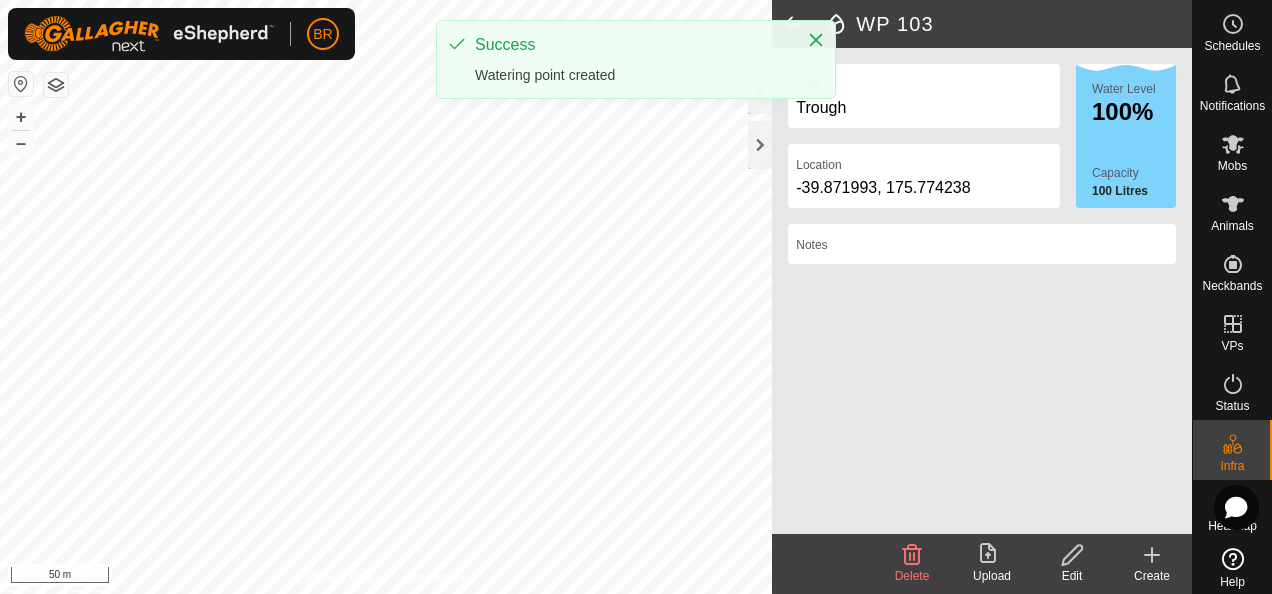 click 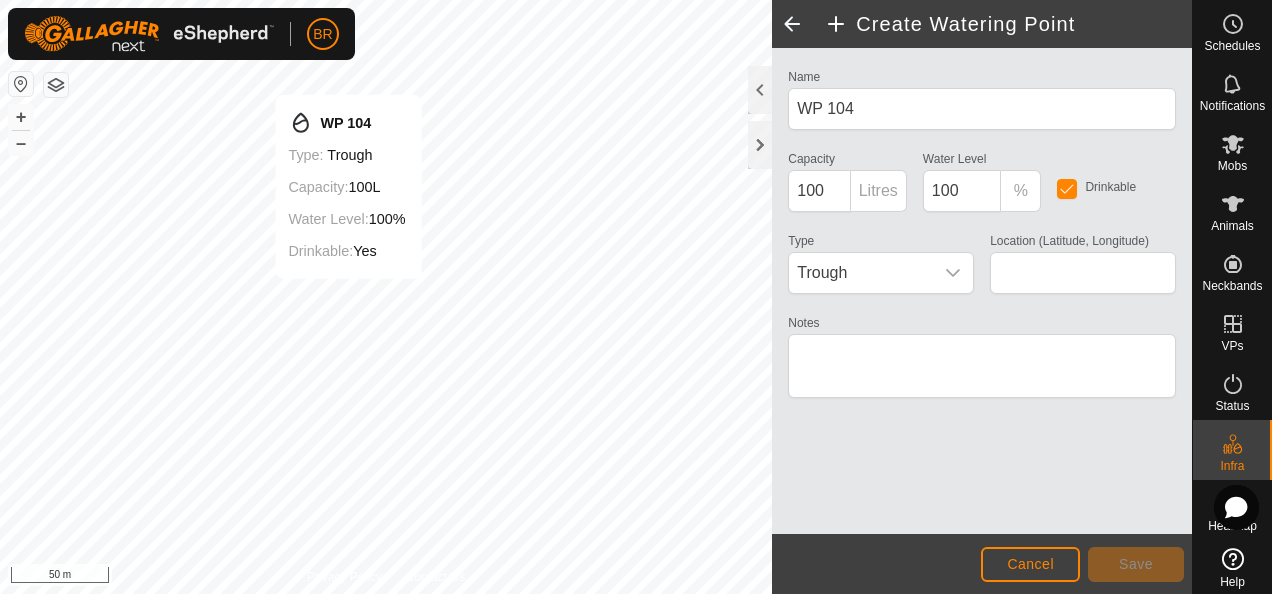 type on "-39.870771, 175.773947" 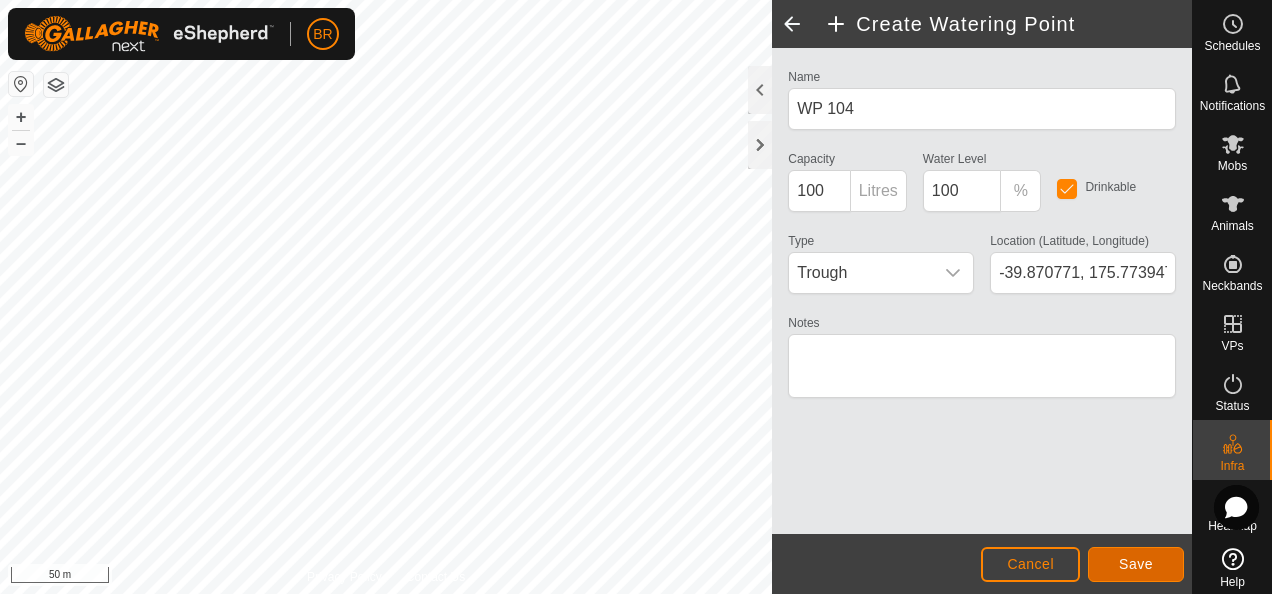 click on "Save" 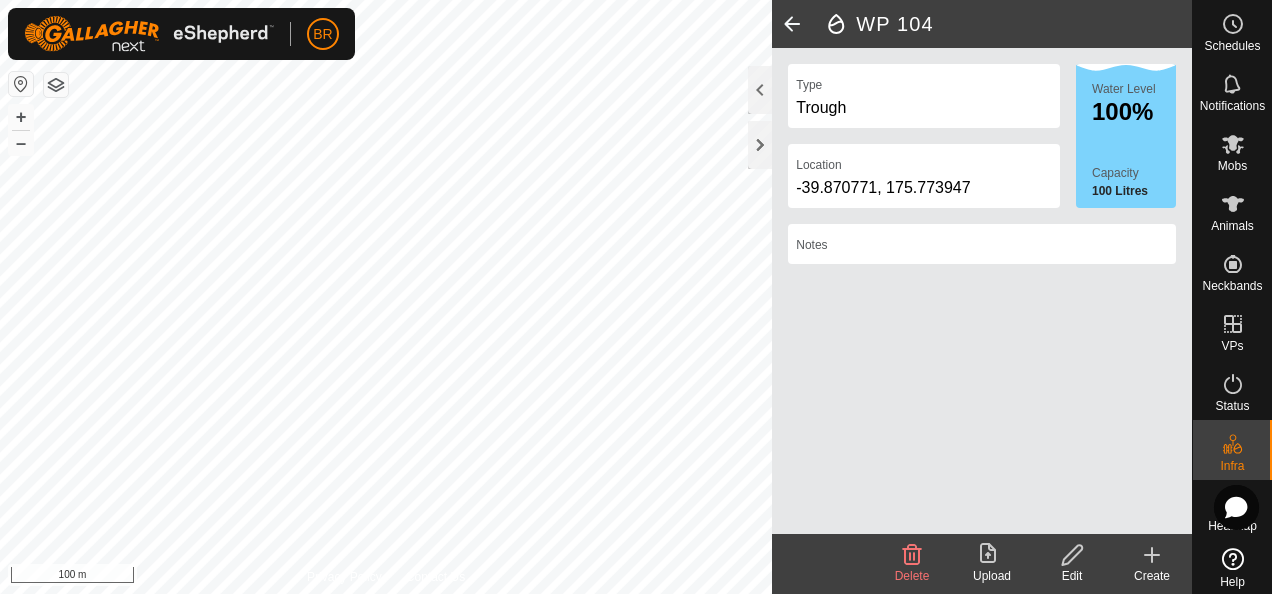 click on "Create" 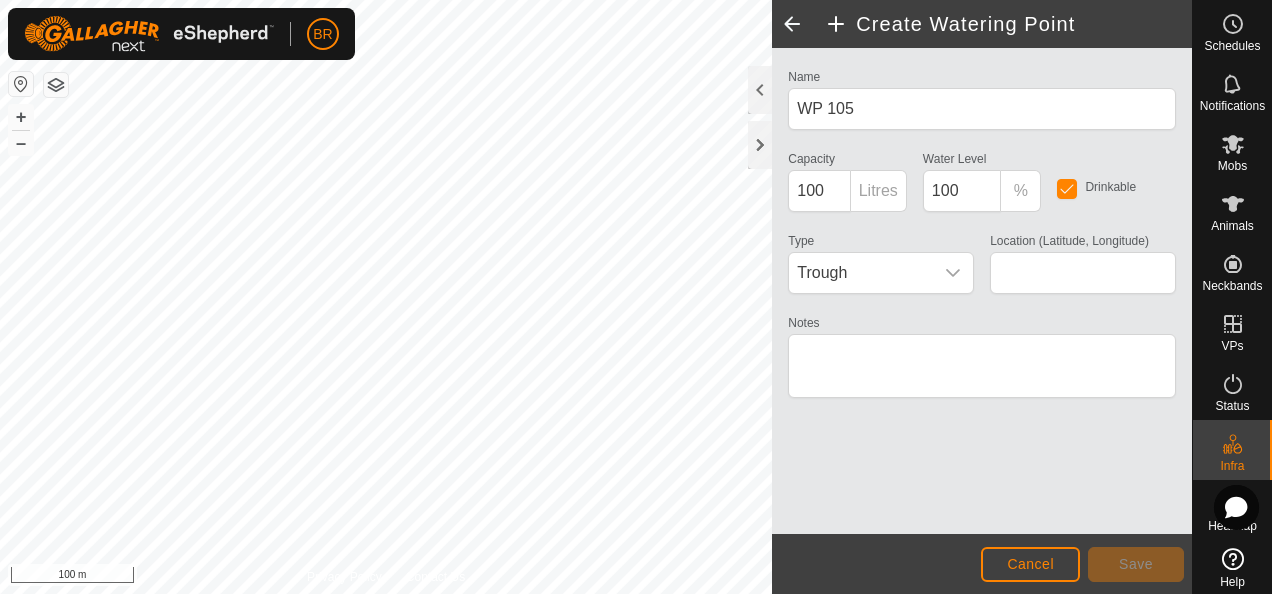 type on "-39.870737, 175.774509" 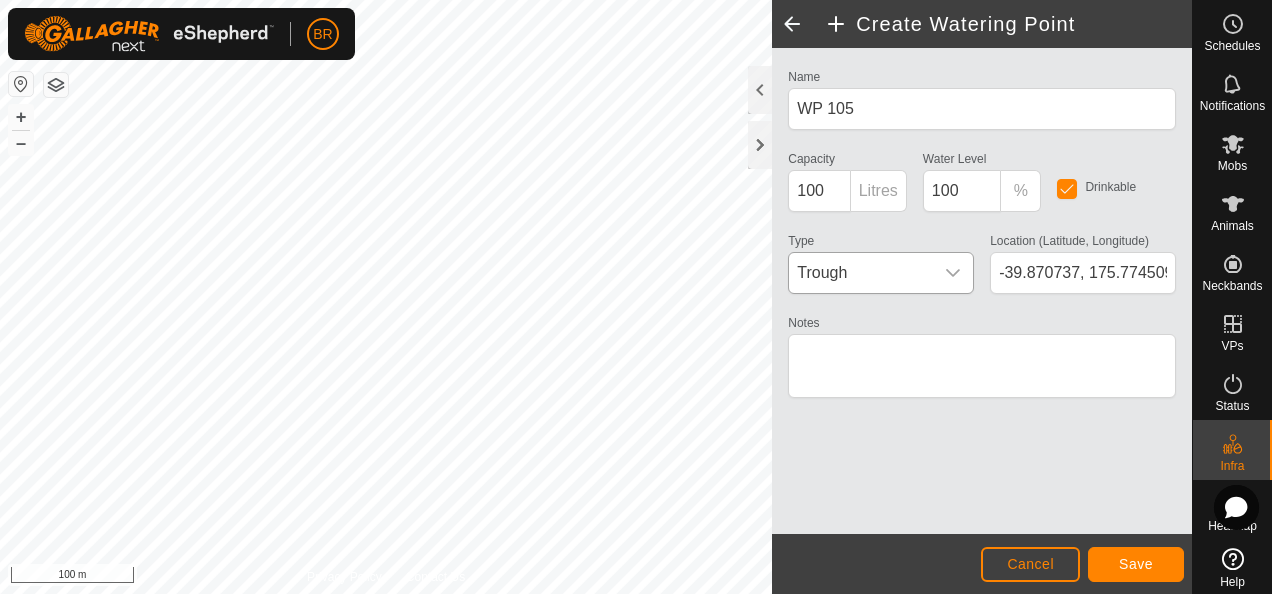 click on "Trough" at bounding box center (861, 273) 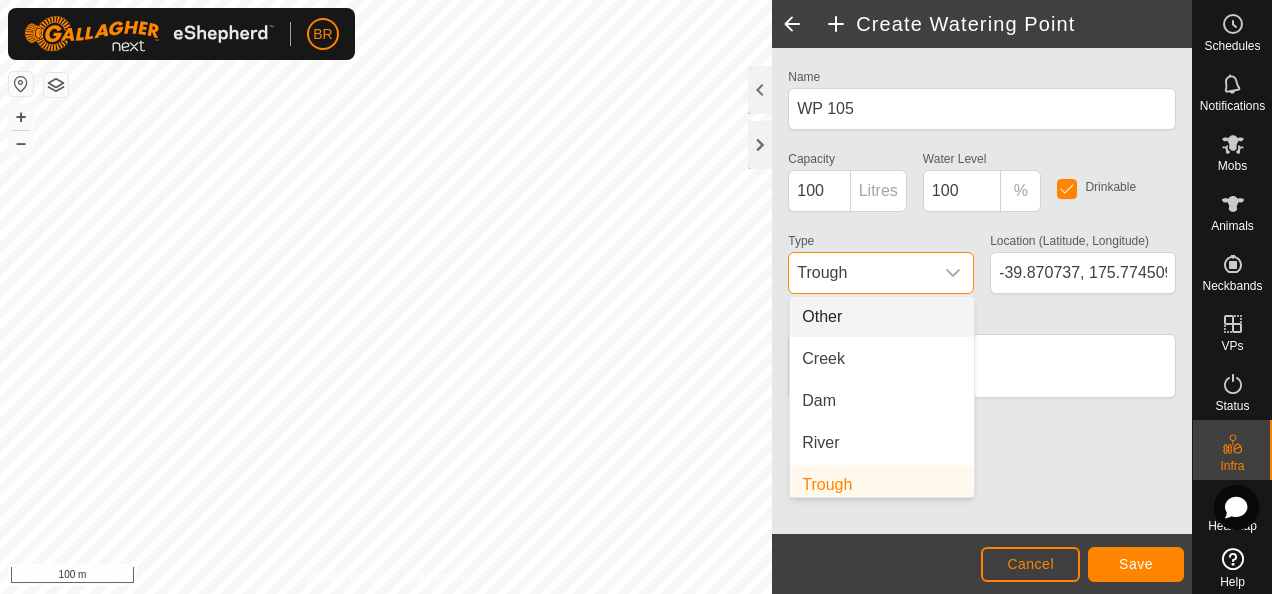 scroll, scrollTop: 8, scrollLeft: 0, axis: vertical 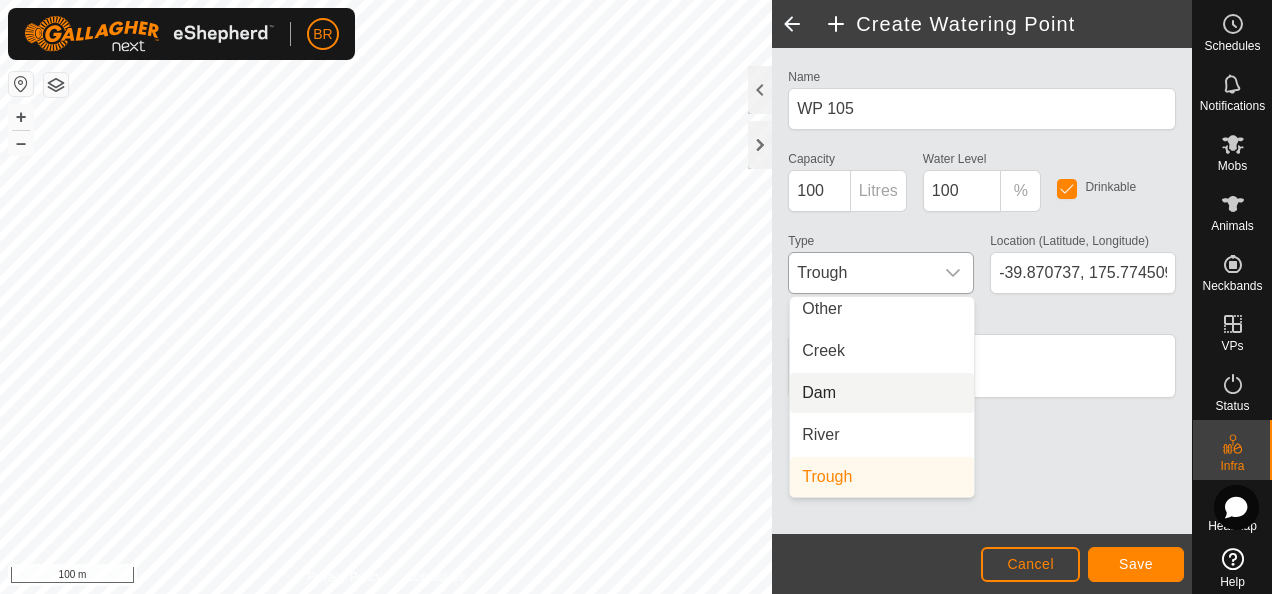click on "Dam" at bounding box center [882, 393] 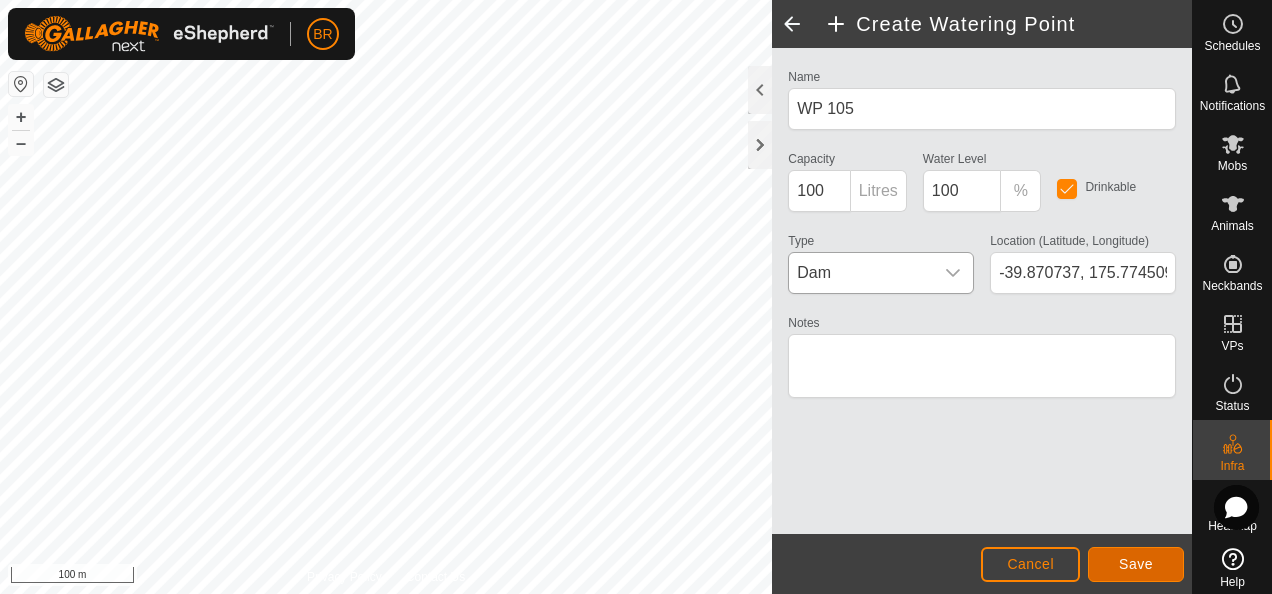 click on "Save" 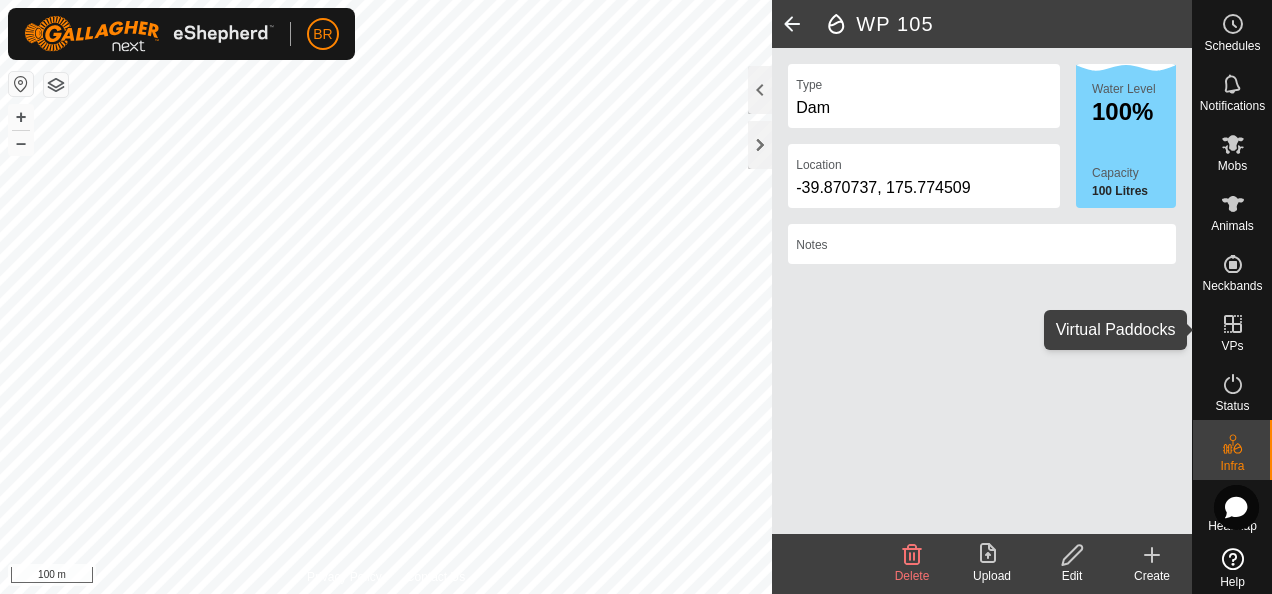 click on "VPs" at bounding box center (1232, 346) 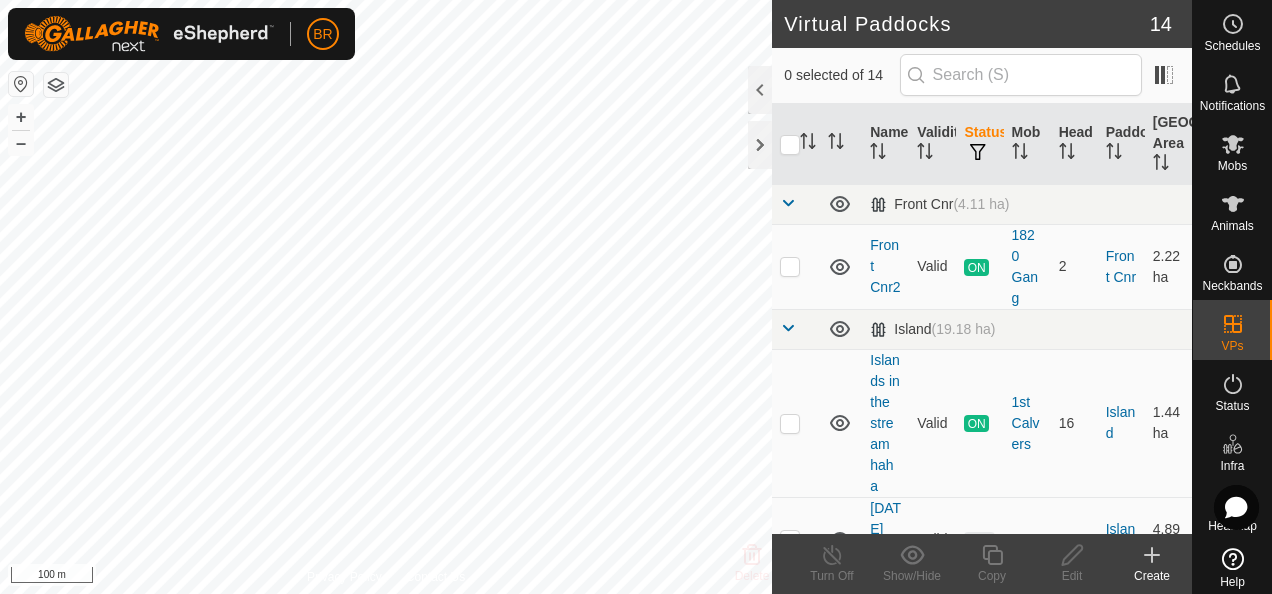 checkbox on "true" 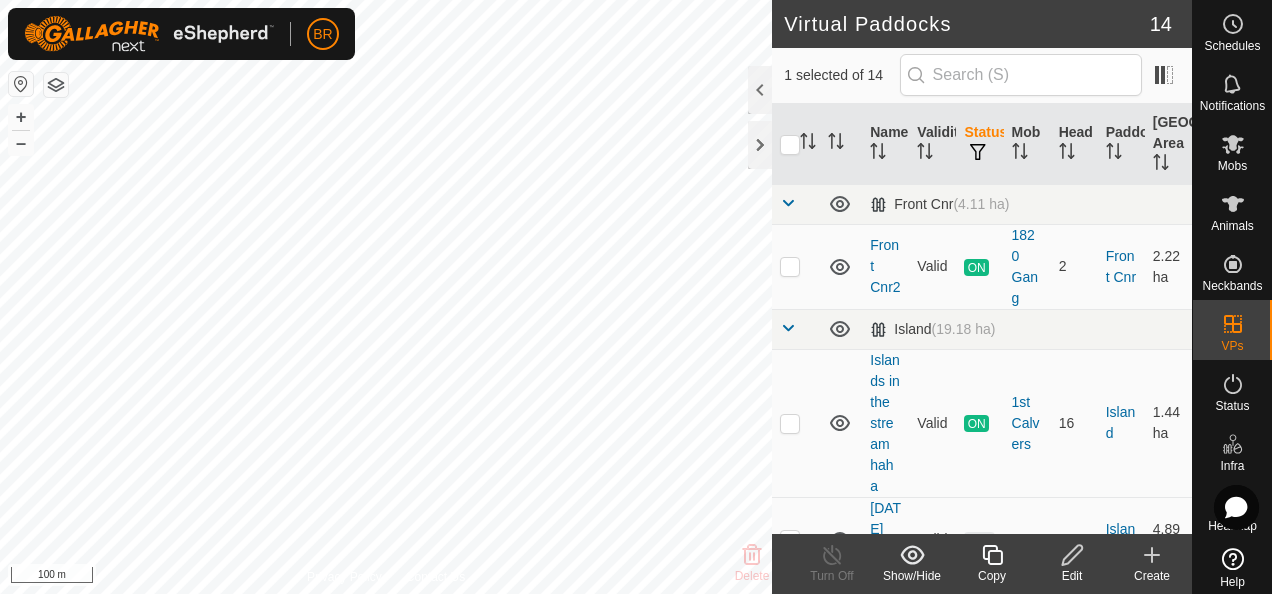 click 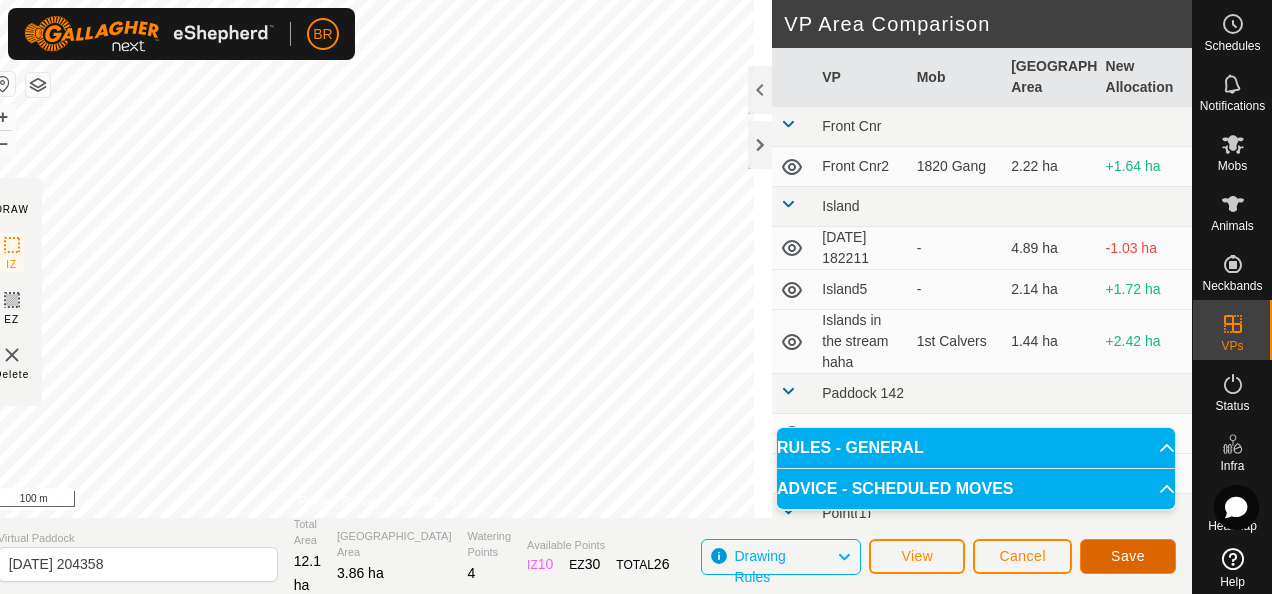 click on "Save" 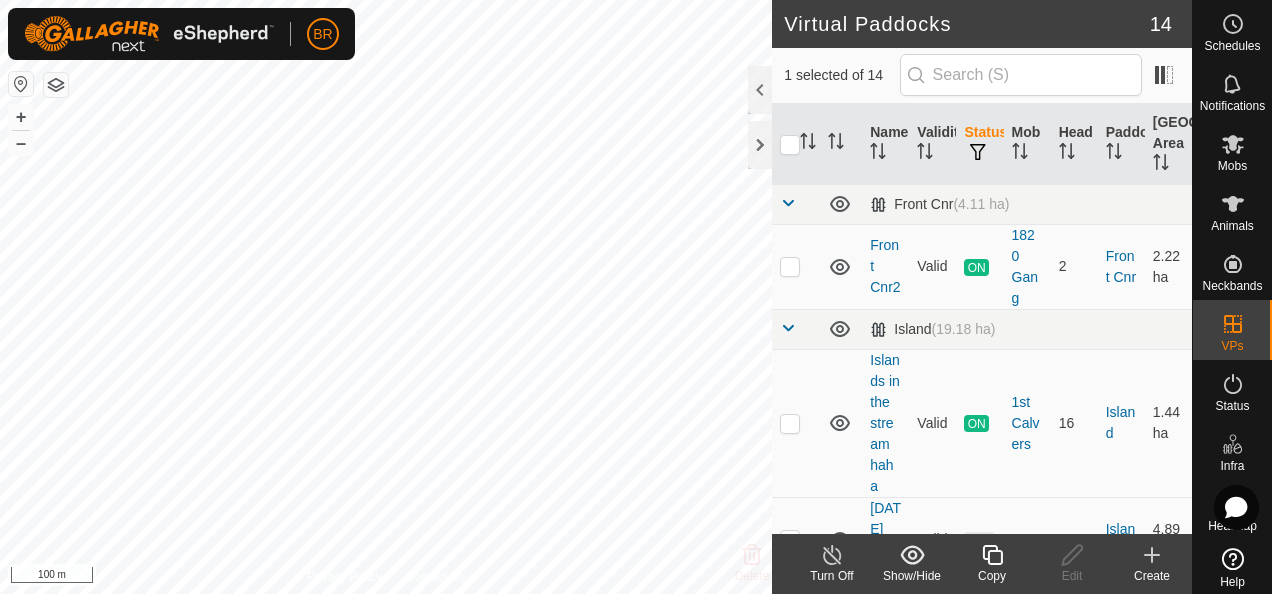 checkbox on "false" 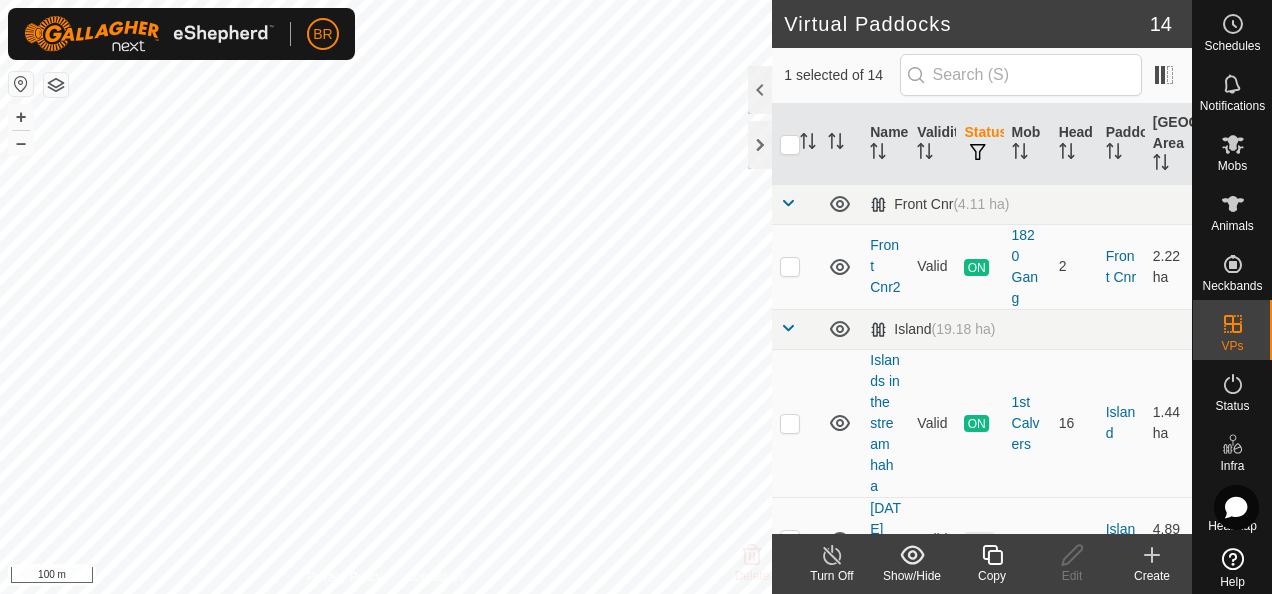 checkbox on "true" 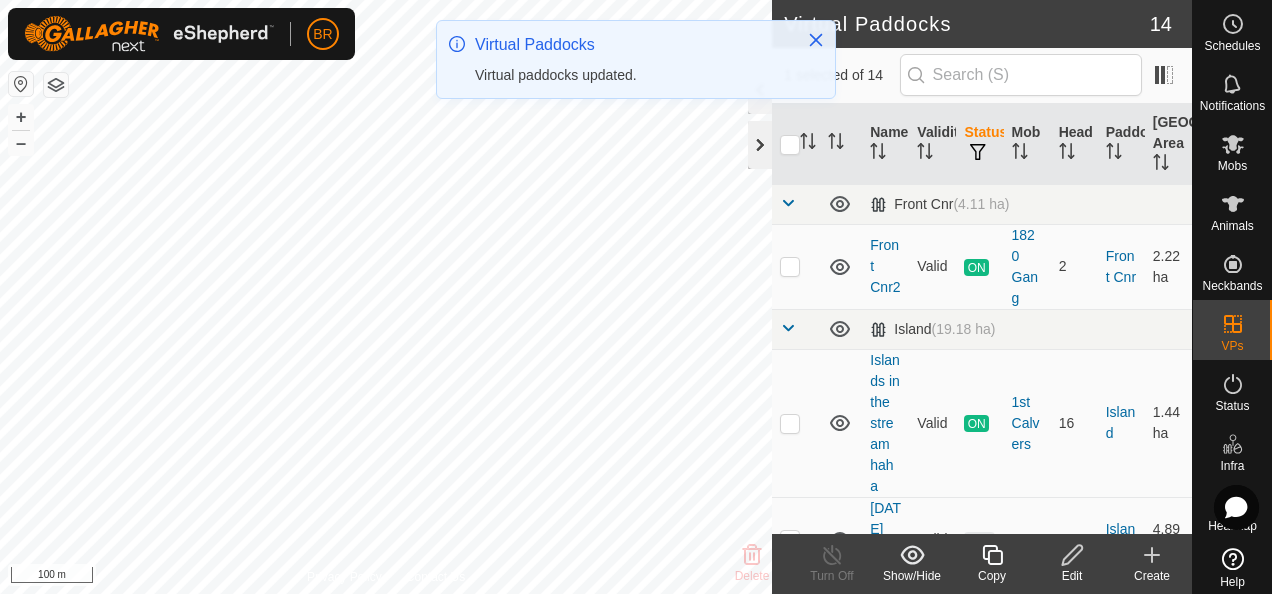 click 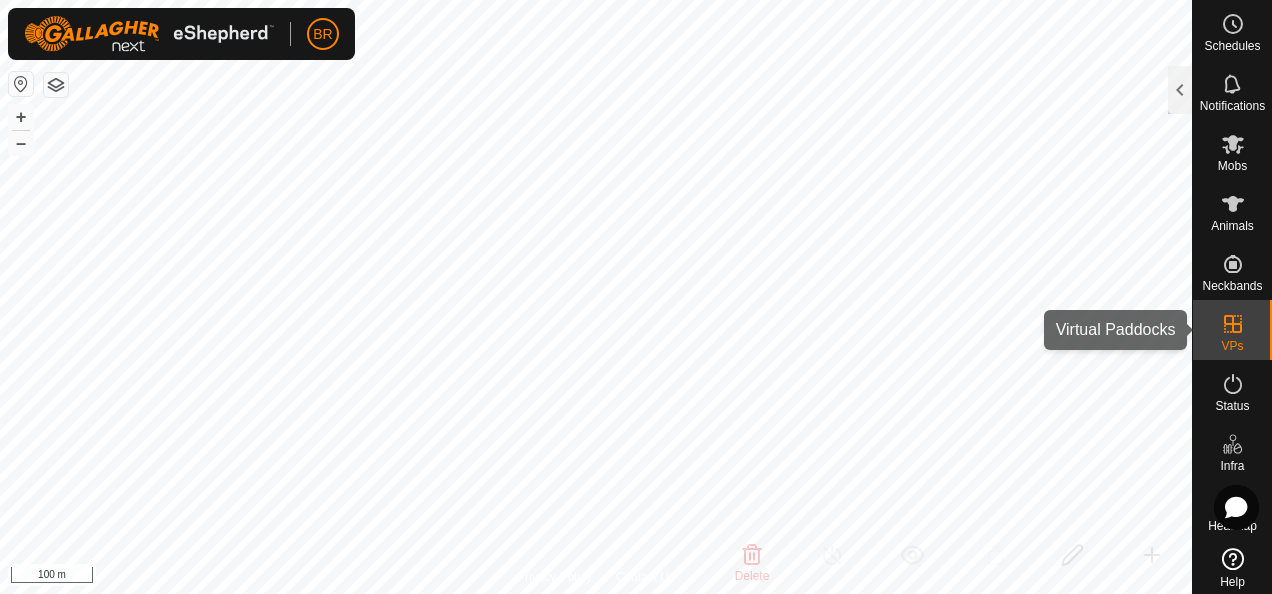 click 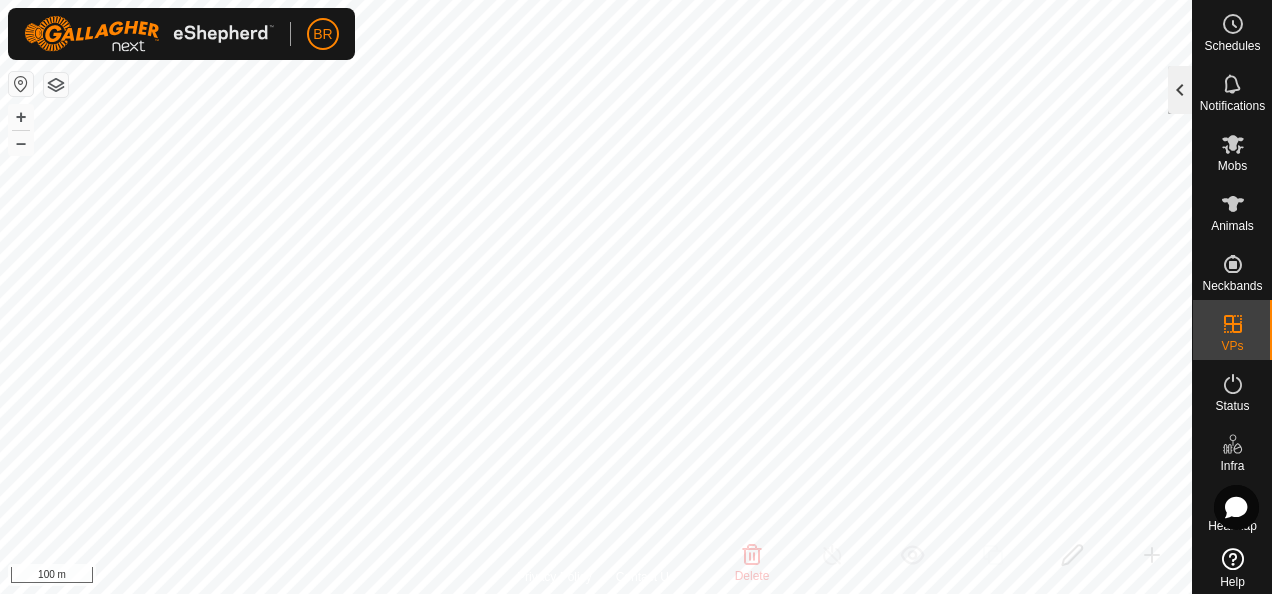 click 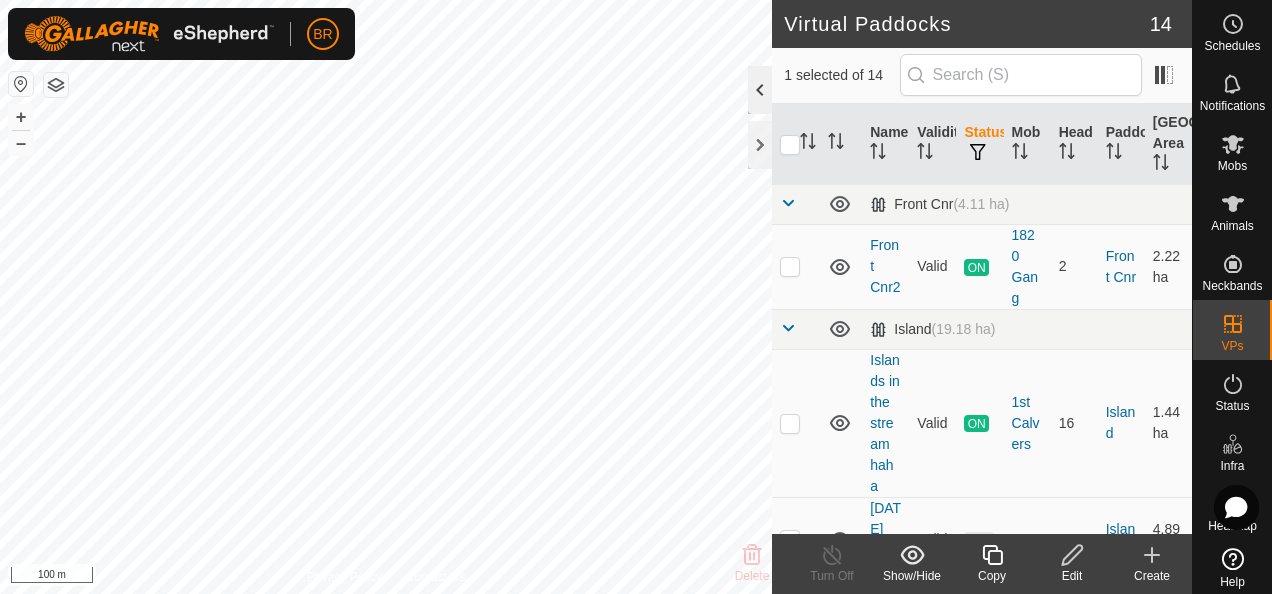 click 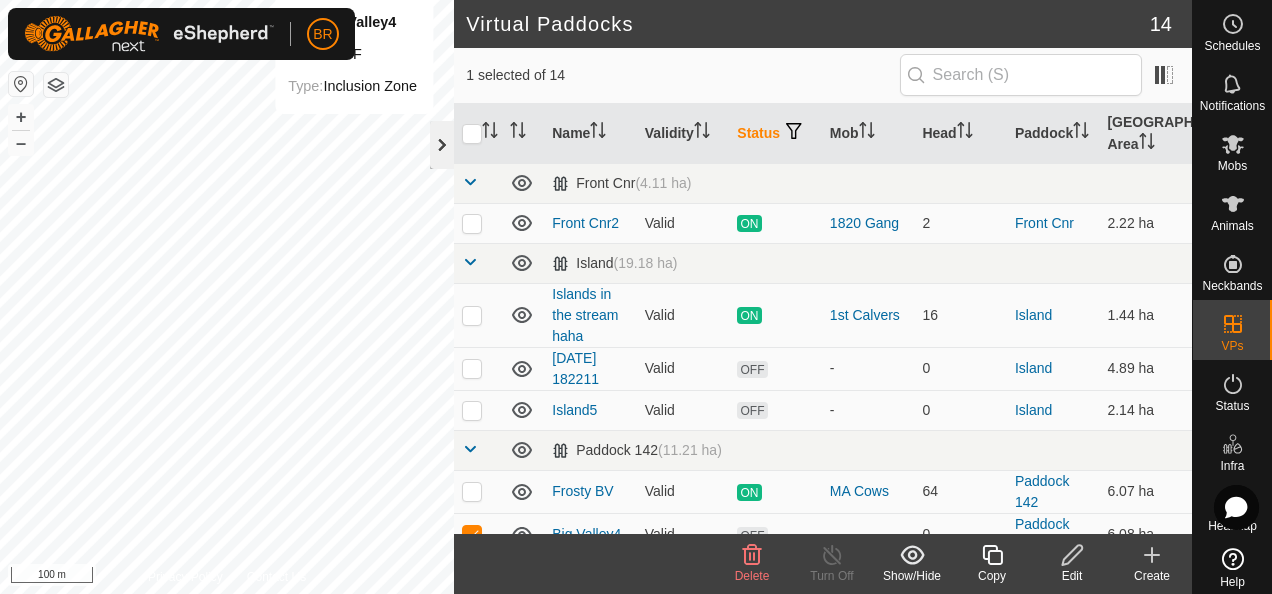 click 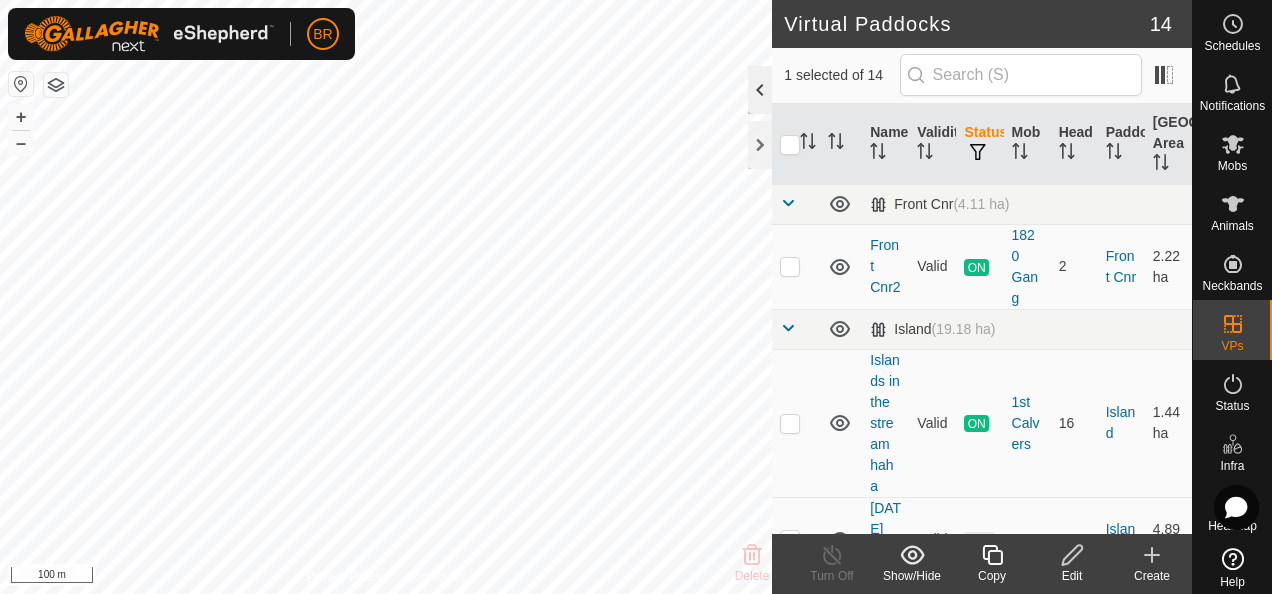 click 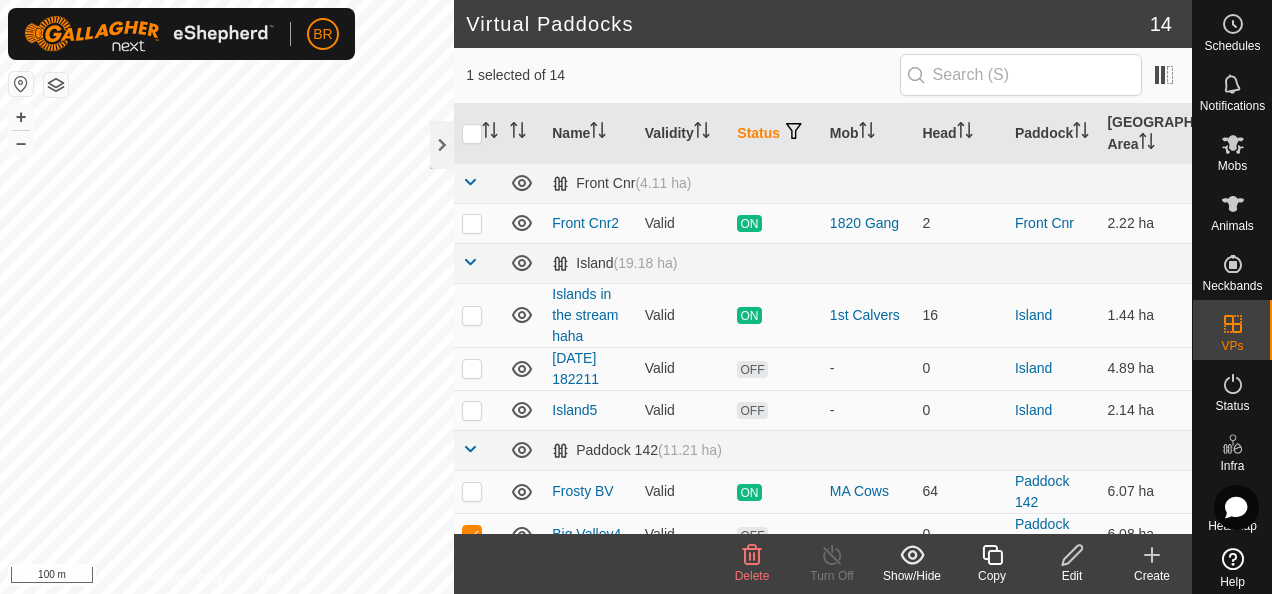 click on "Delete" 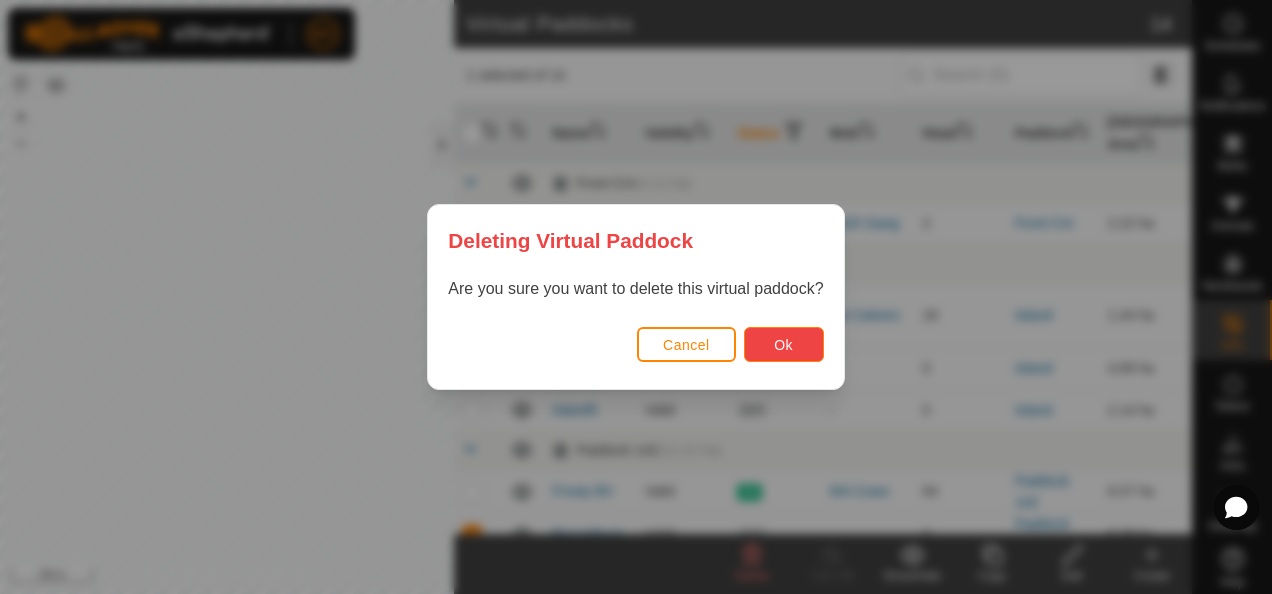 click on "Ok" at bounding box center (784, 344) 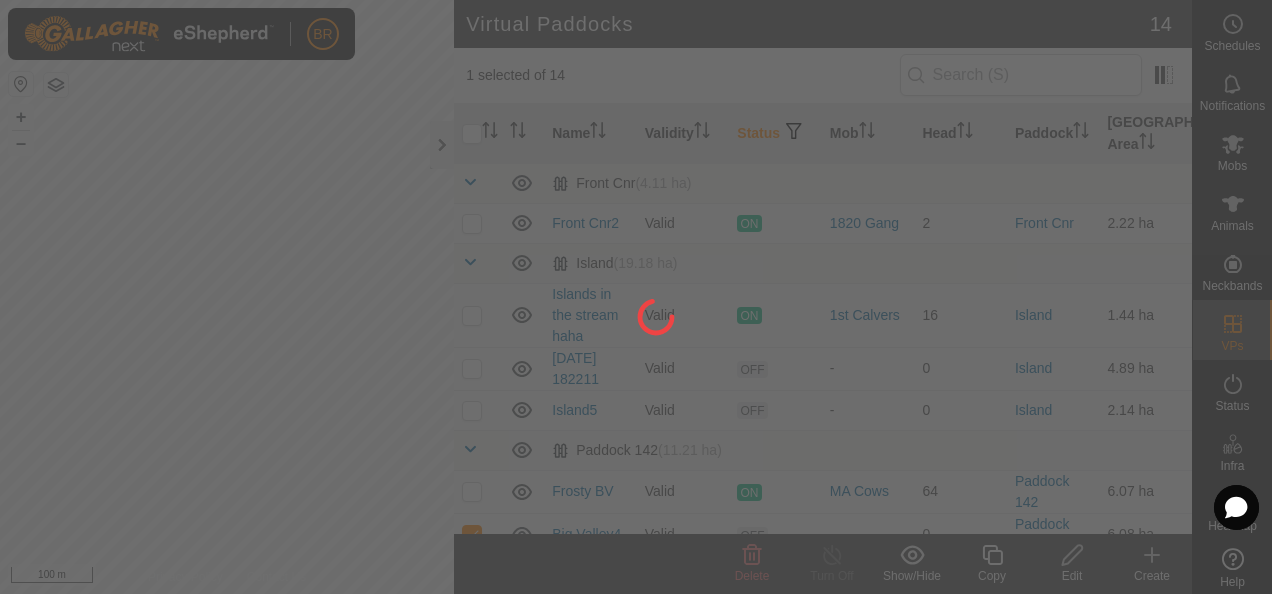 checkbox on "false" 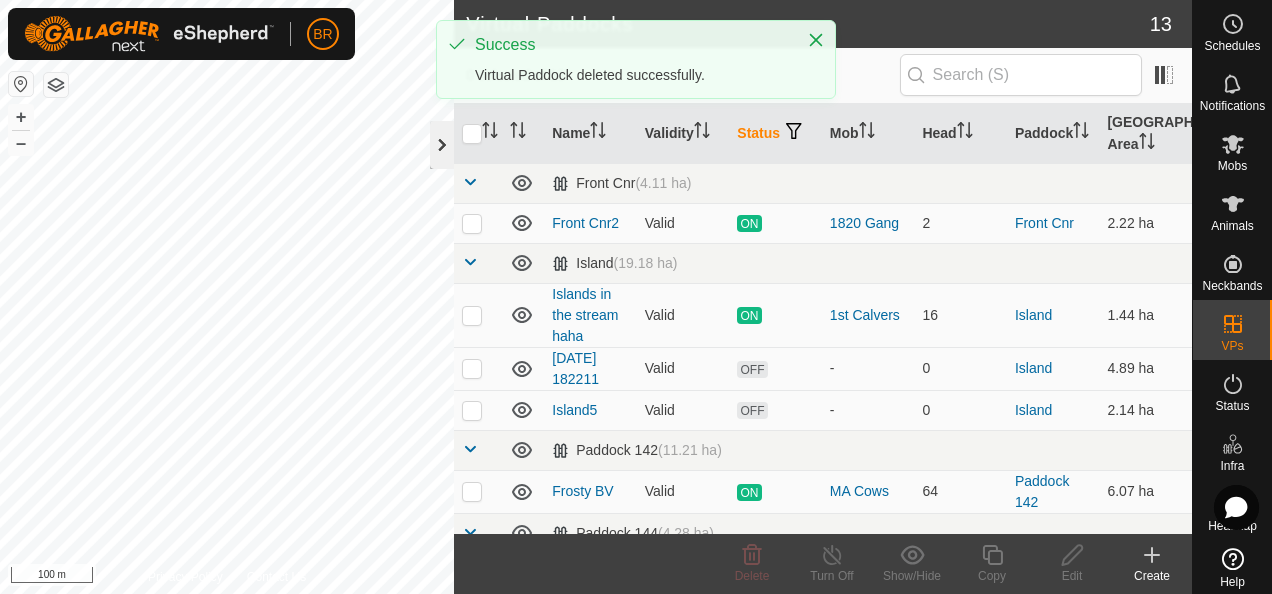 click 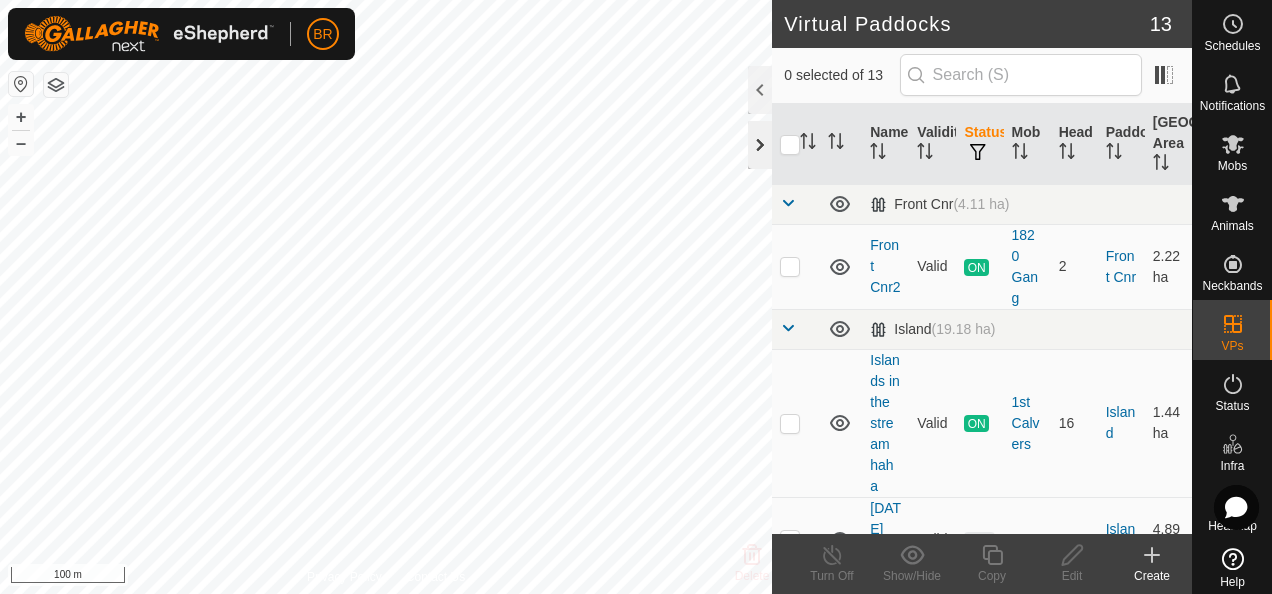 checkbox on "true" 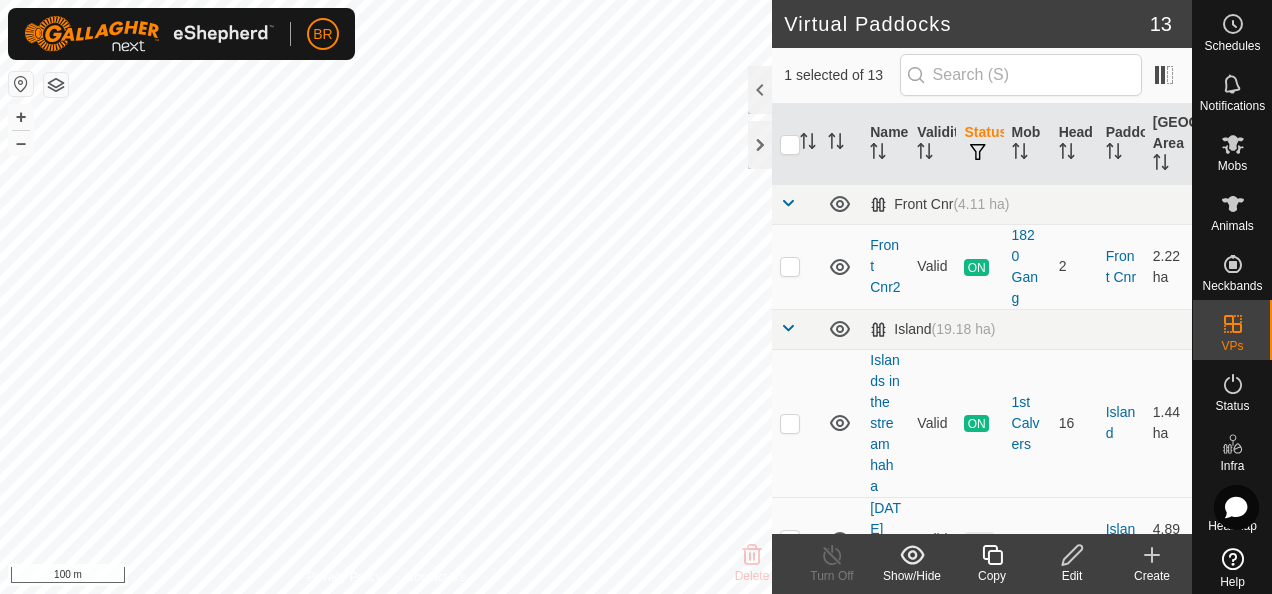 click on "Edit" 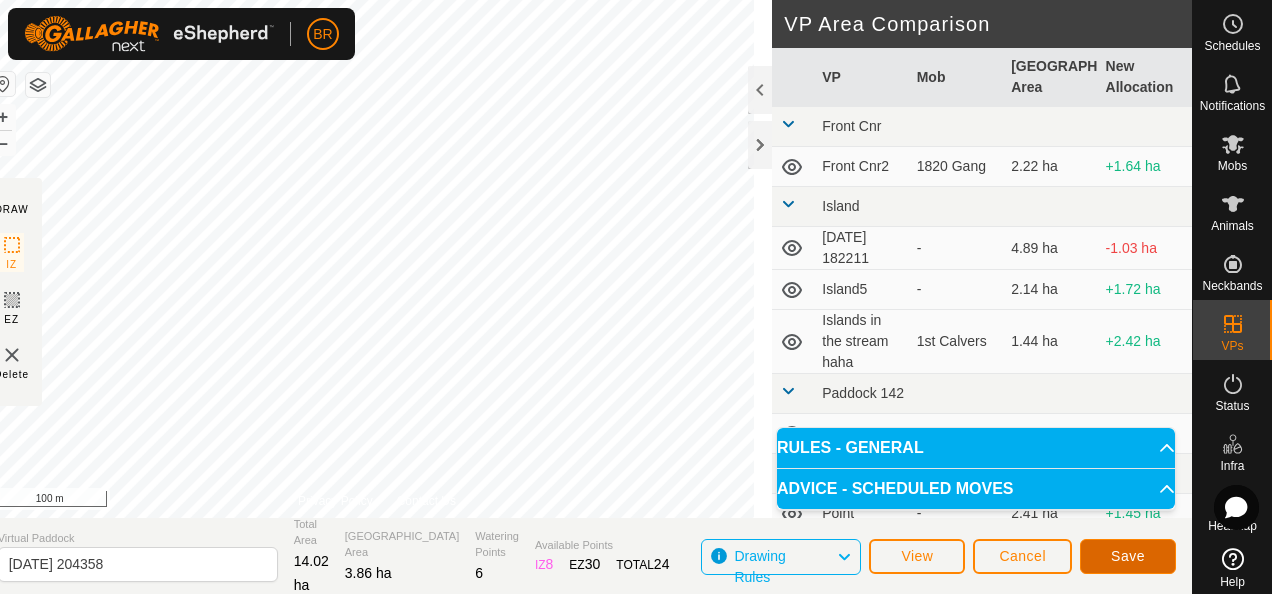 click on "Save" 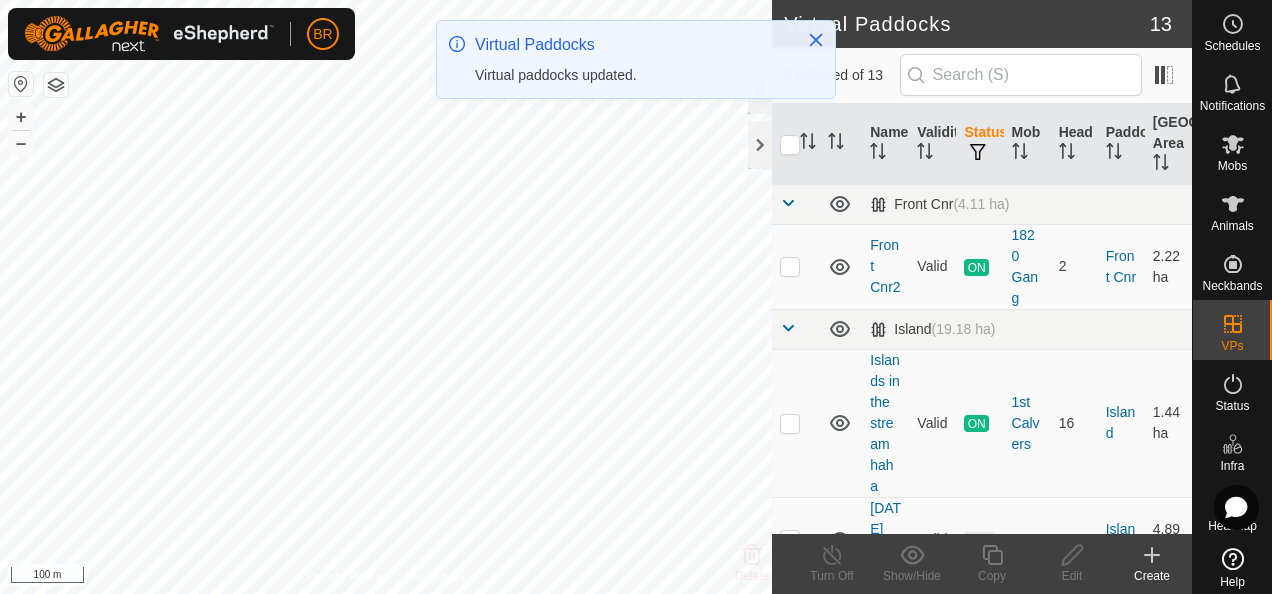 checkbox on "true" 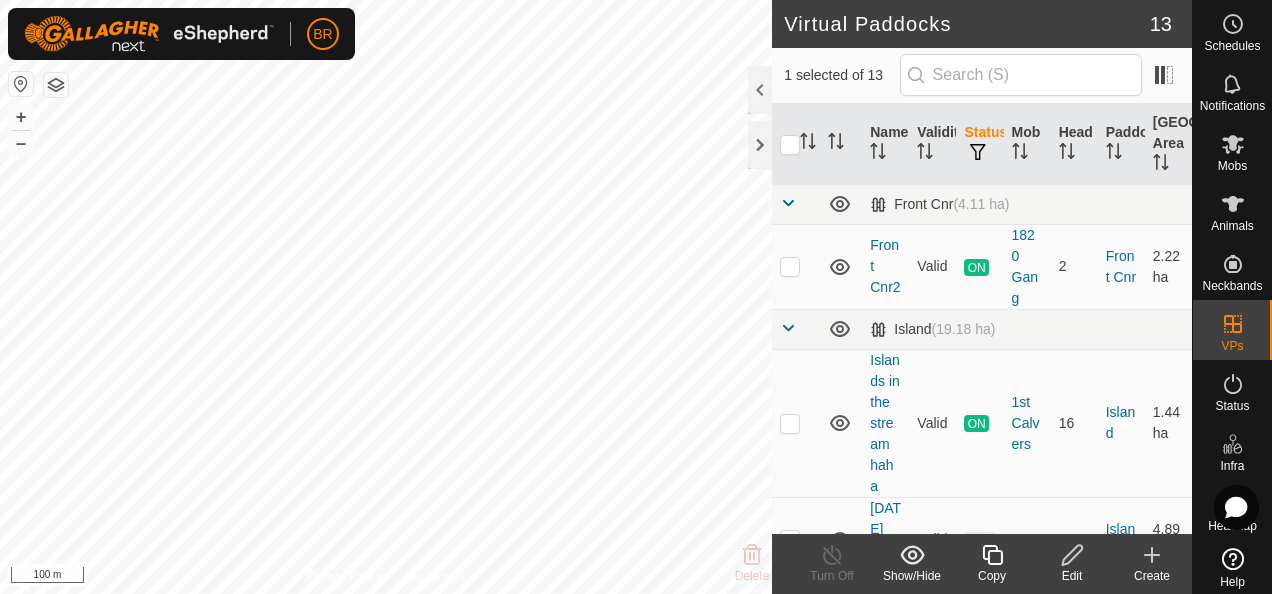 click 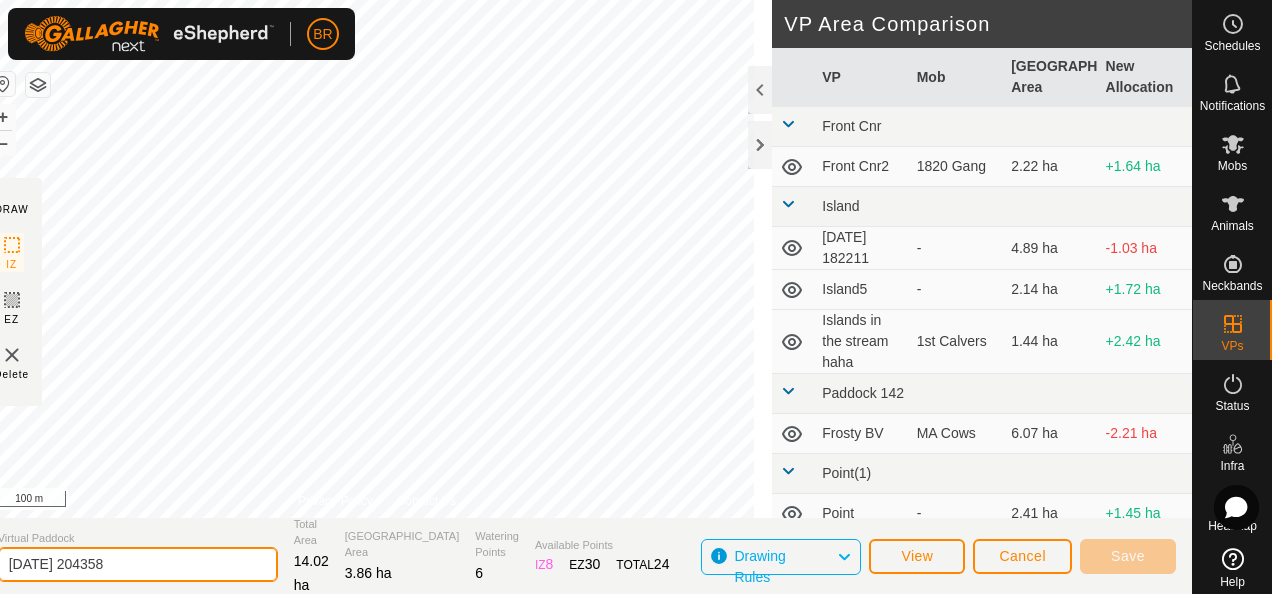 click on "[DATE] 204358" 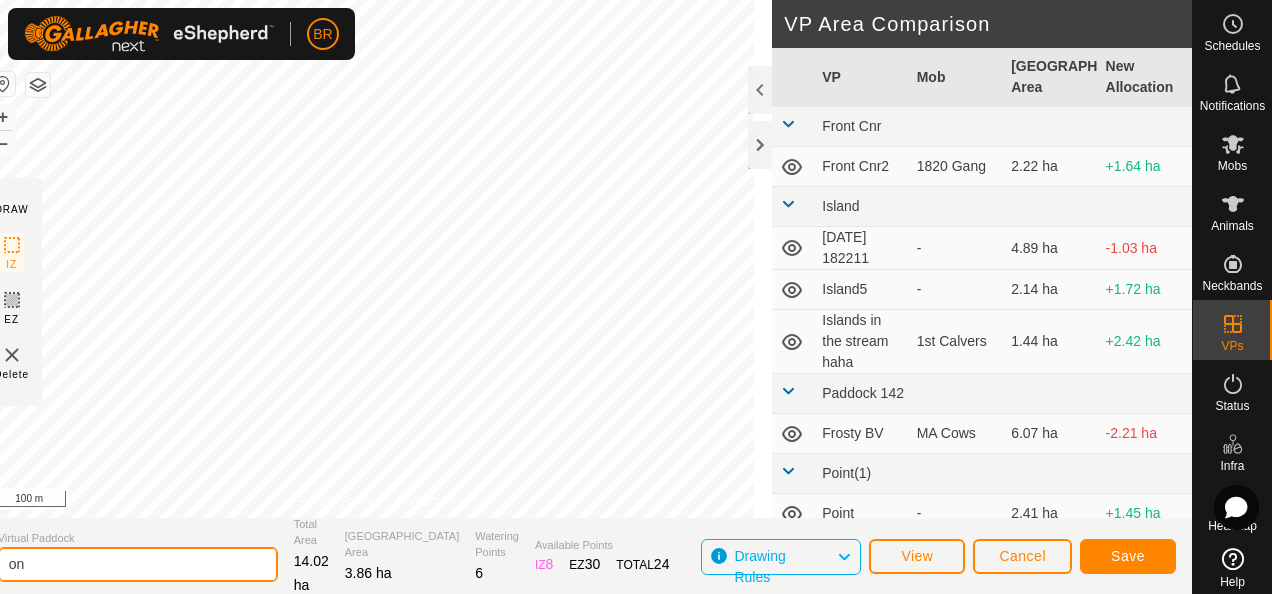 type on "o" 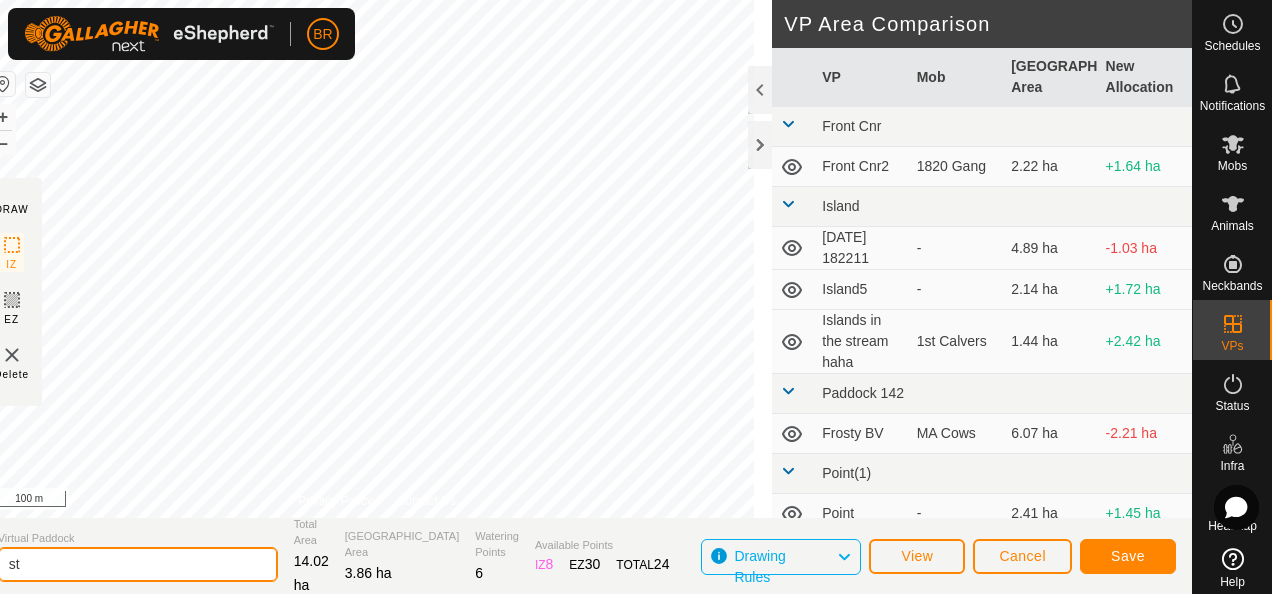 type on "s" 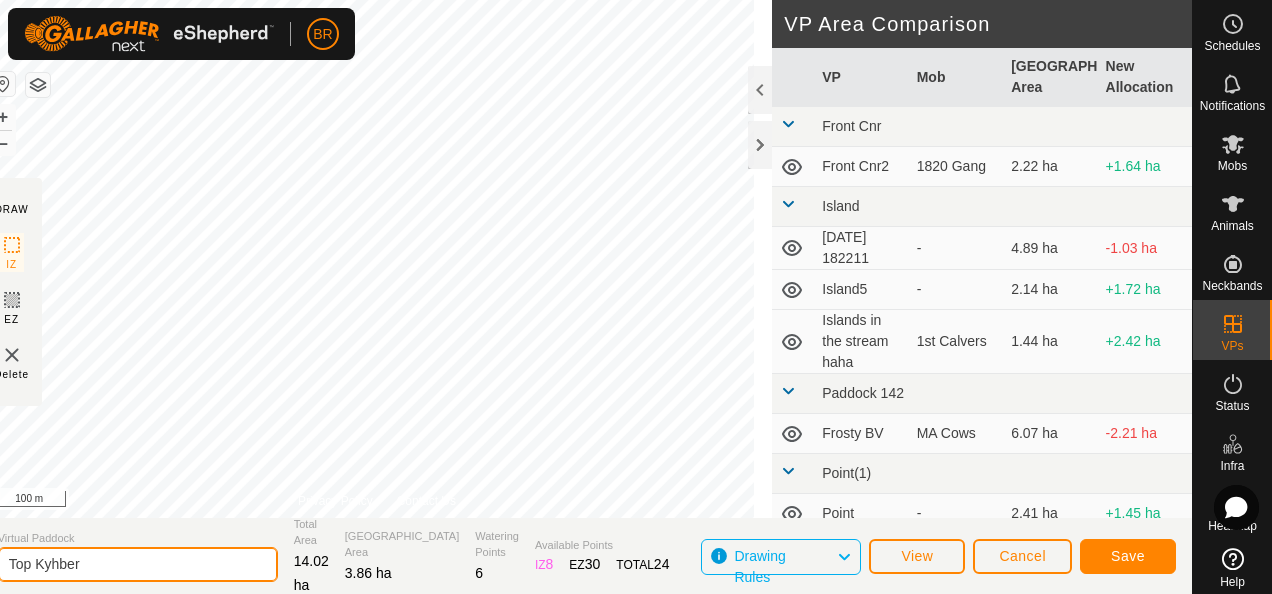 type on "Top Kyhber" 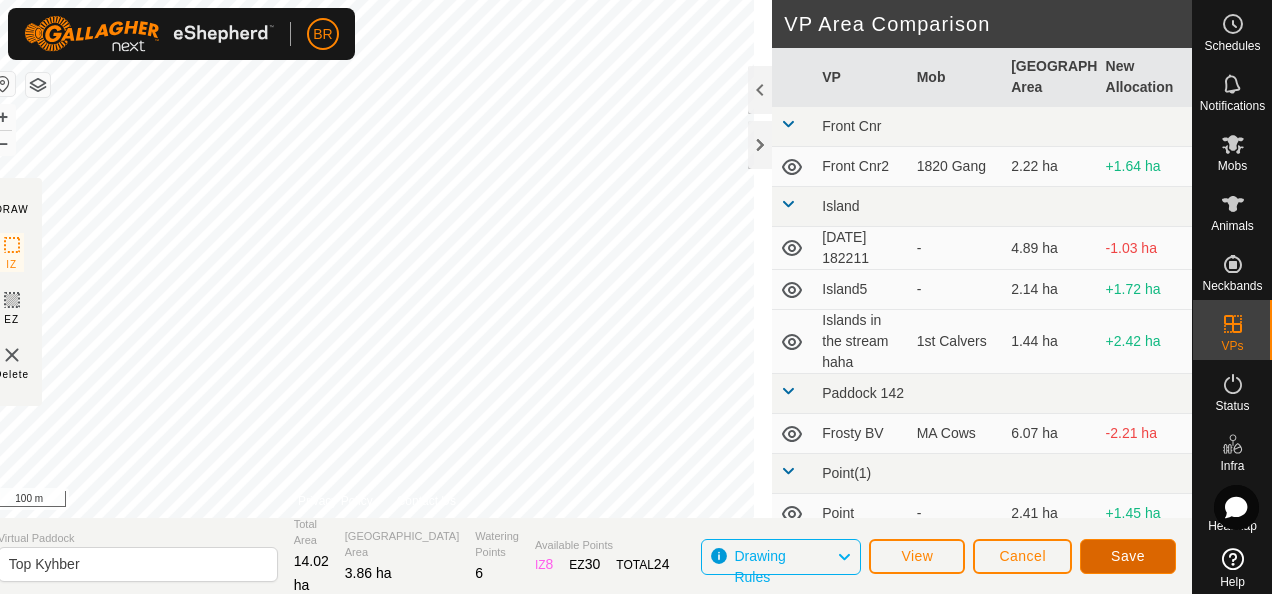 click on "Save" 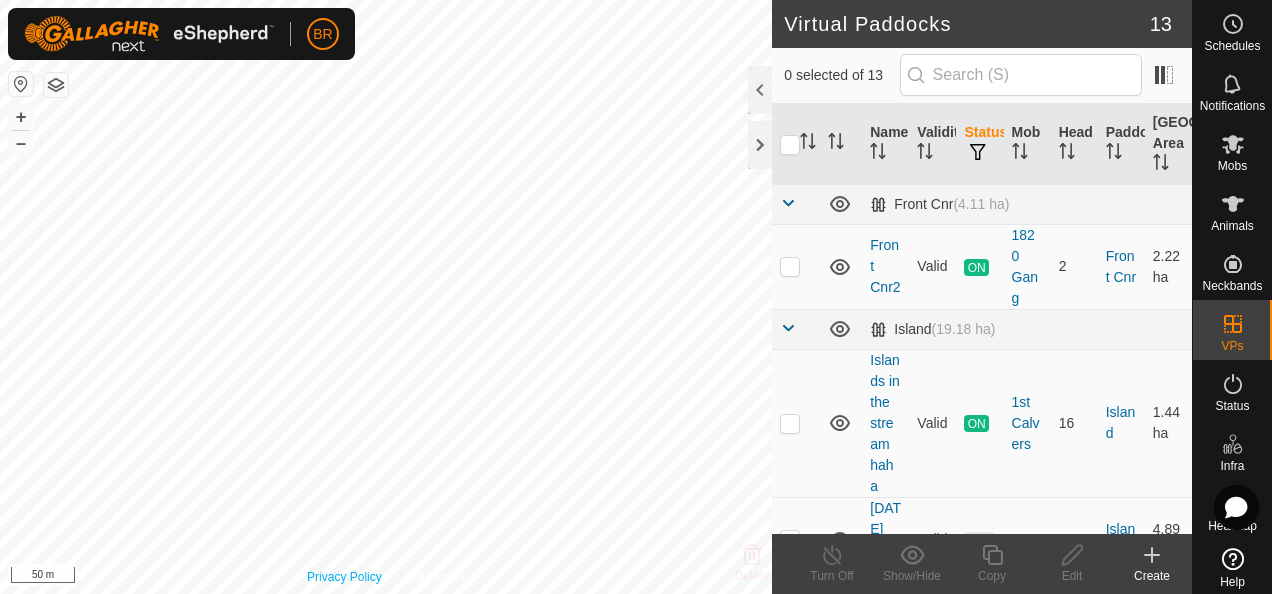 checkbox on "true" 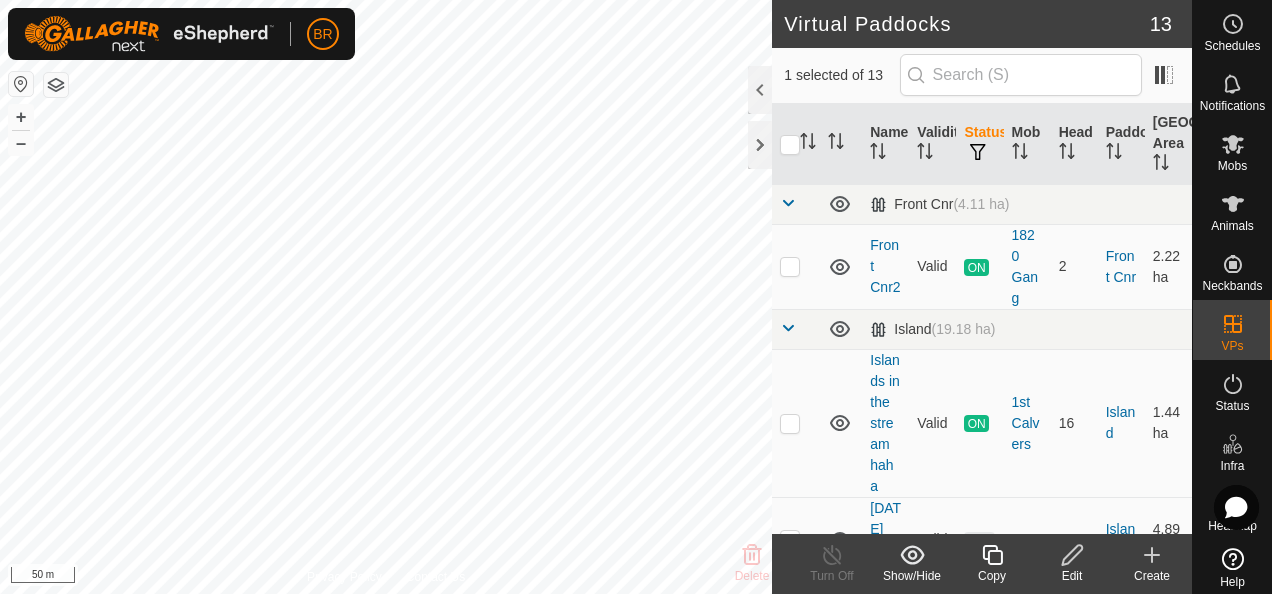 click on "Edit" 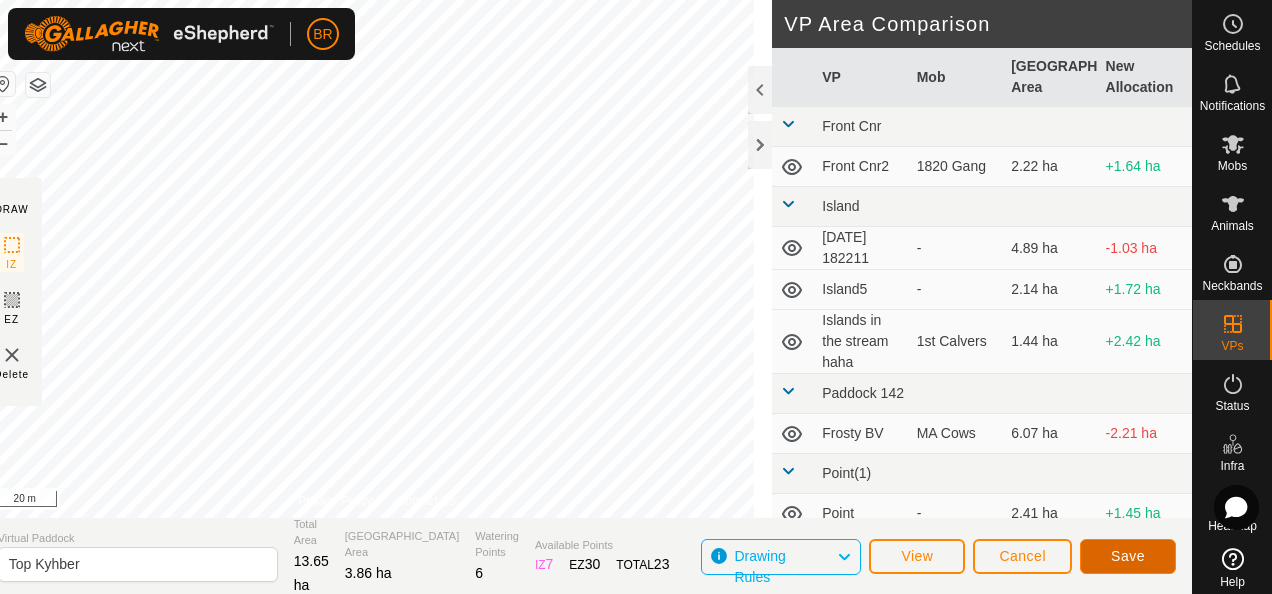 click on "Save" 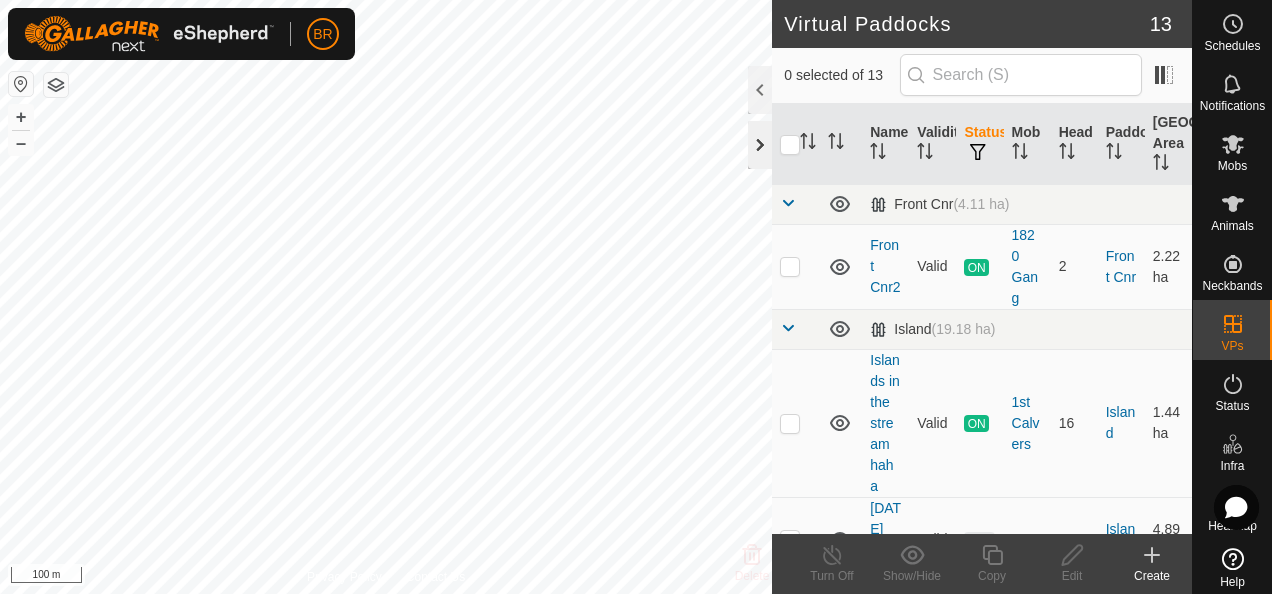 click 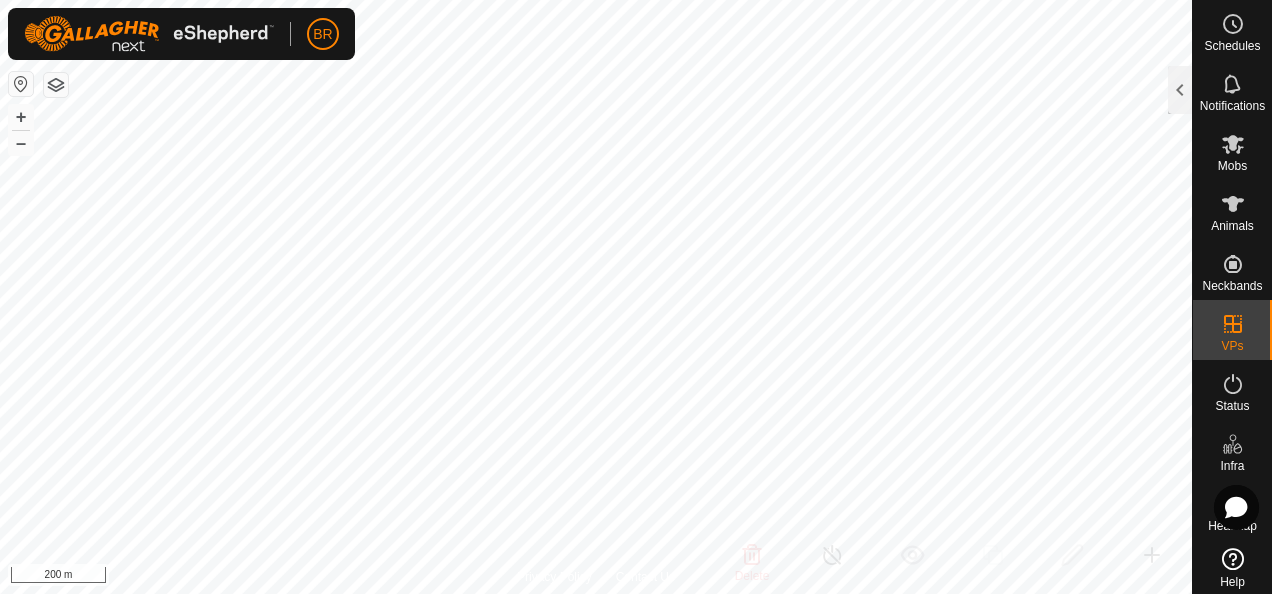 checkbox on "false" 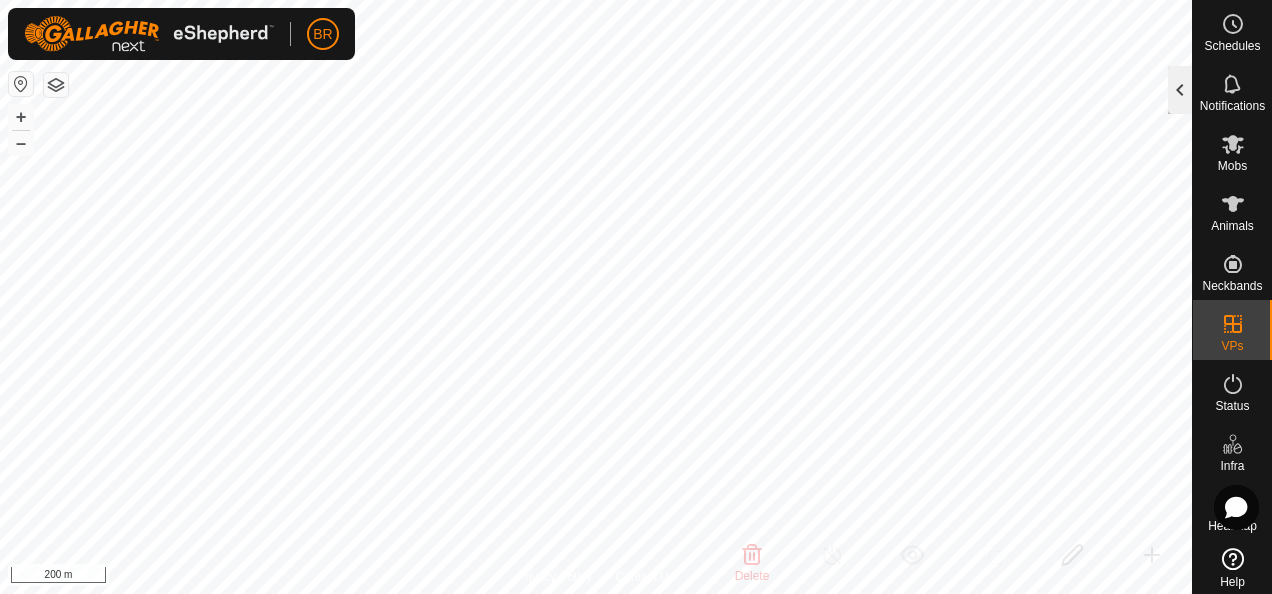 click 